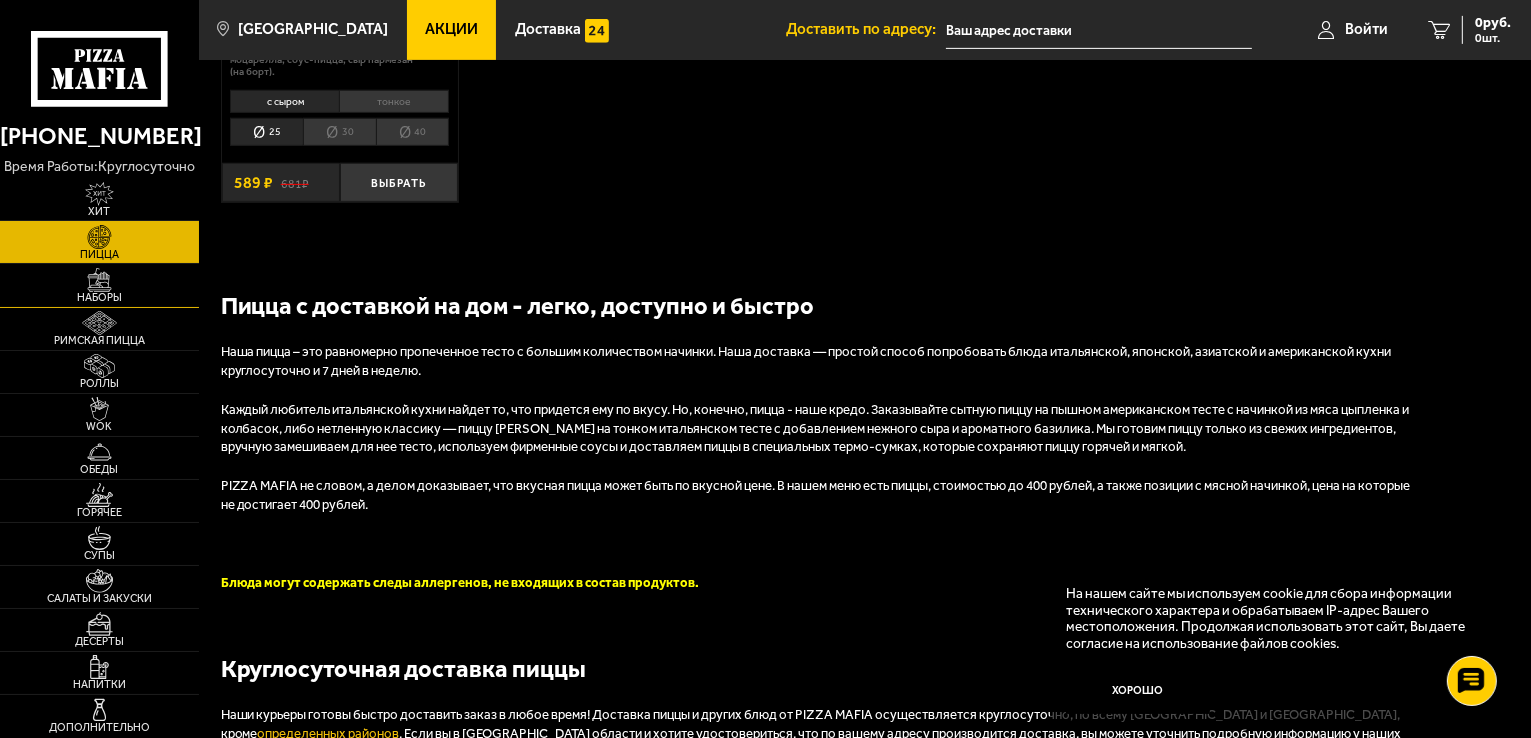 scroll, scrollTop: 909, scrollLeft: 0, axis: vertical 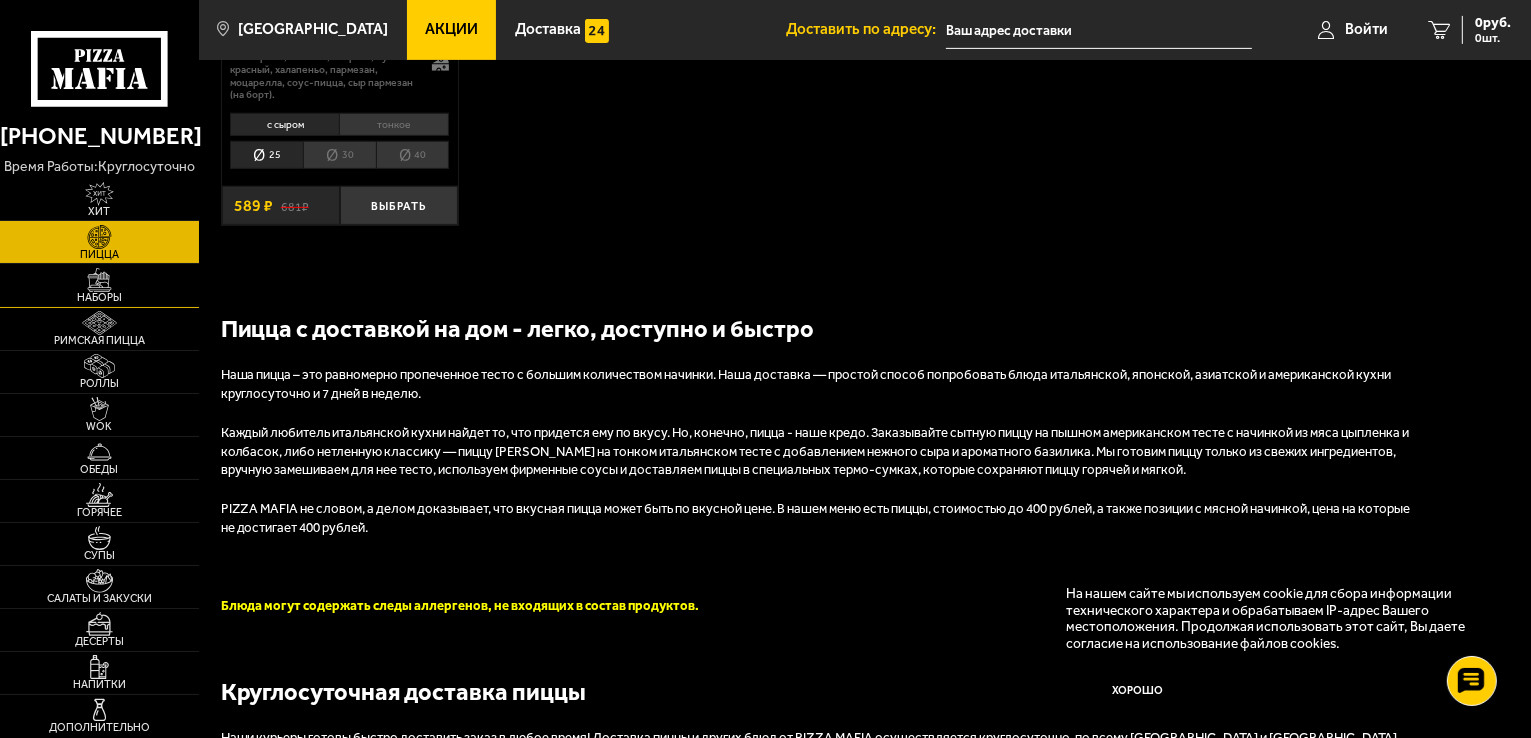 click at bounding box center (99, 280) 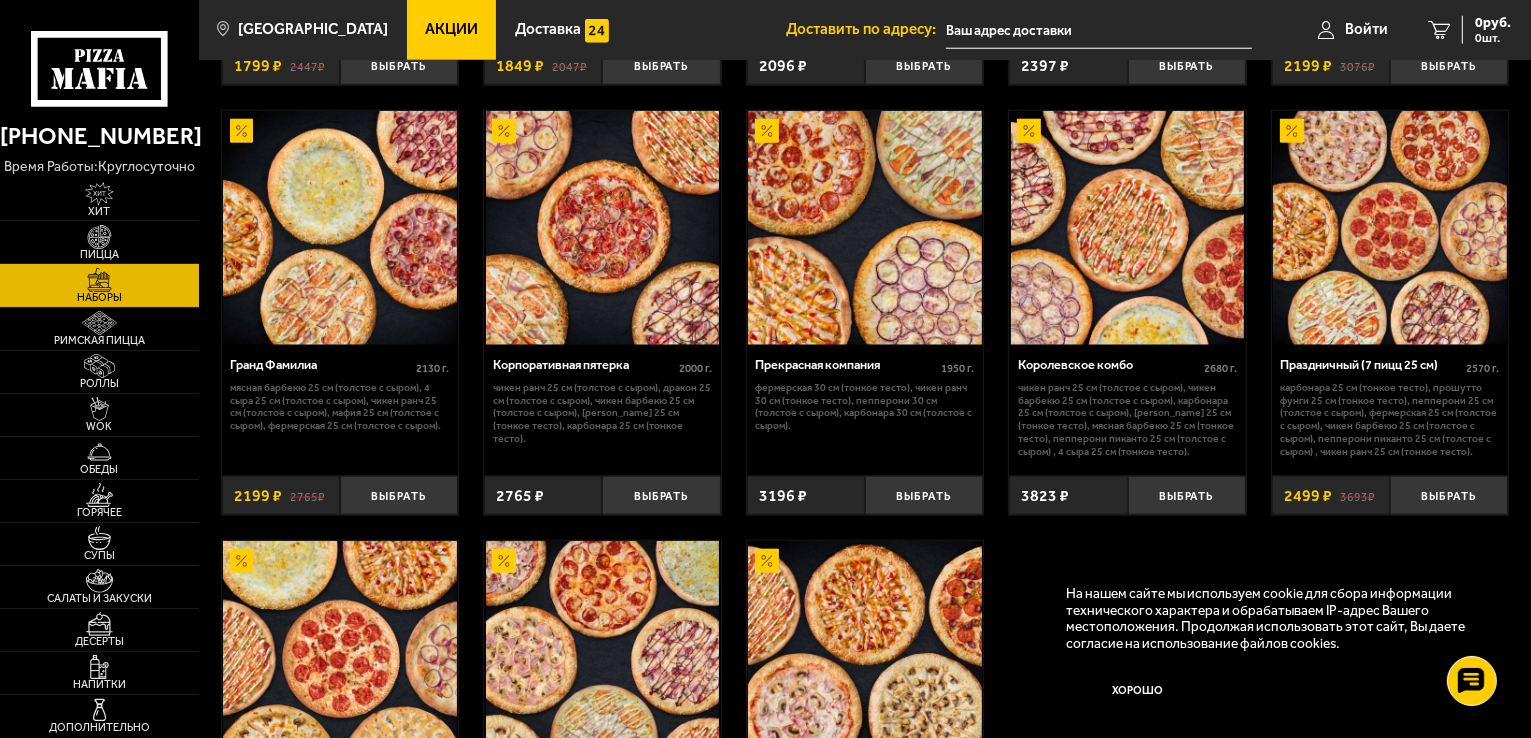scroll, scrollTop: 2100, scrollLeft: 0, axis: vertical 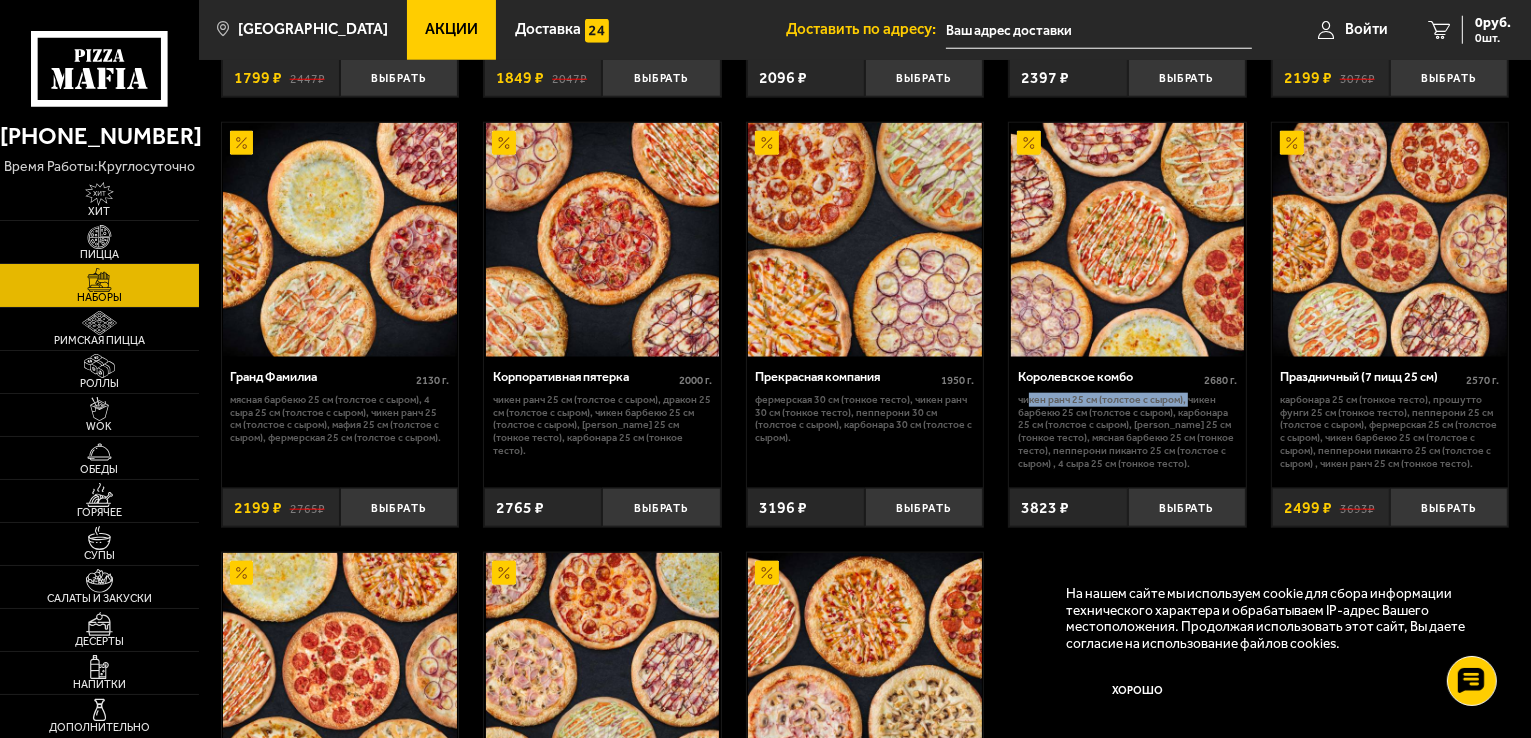 drag, startPoint x: 1030, startPoint y: 409, endPoint x: 1186, endPoint y: 407, distance: 156.01282 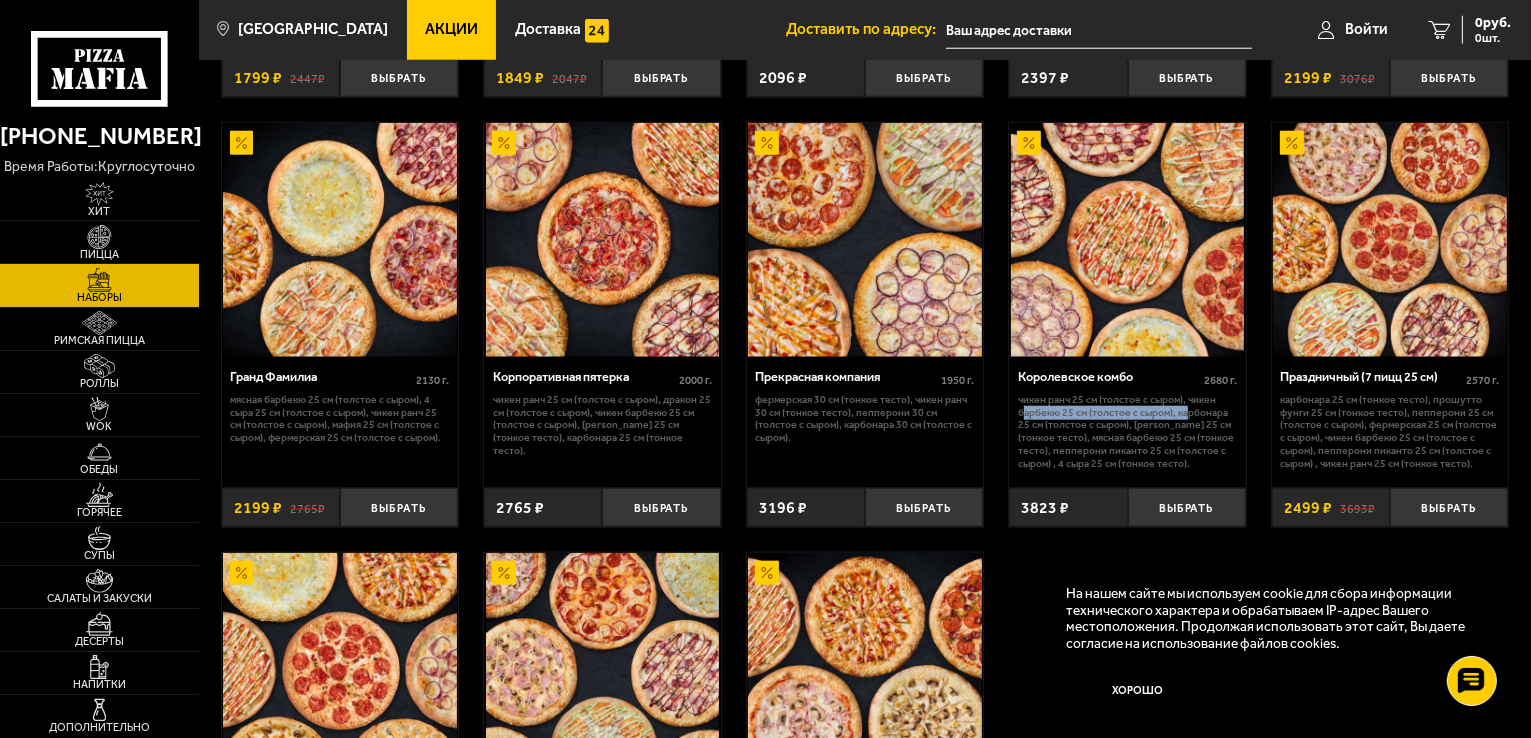 drag, startPoint x: 1048, startPoint y: 417, endPoint x: 1189, endPoint y: 413, distance: 141.05673 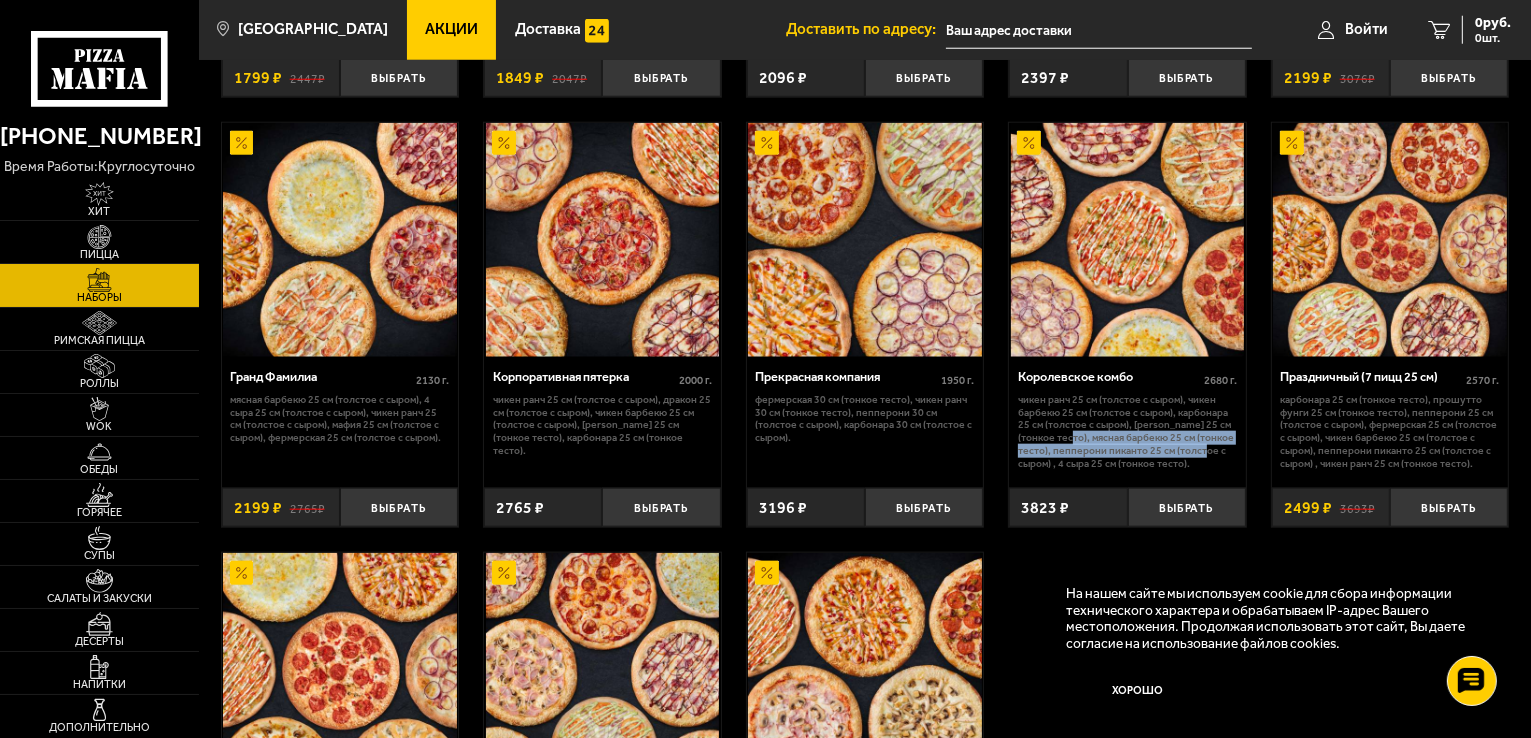 drag, startPoint x: 1056, startPoint y: 446, endPoint x: 1196, endPoint y: 452, distance: 140.12851 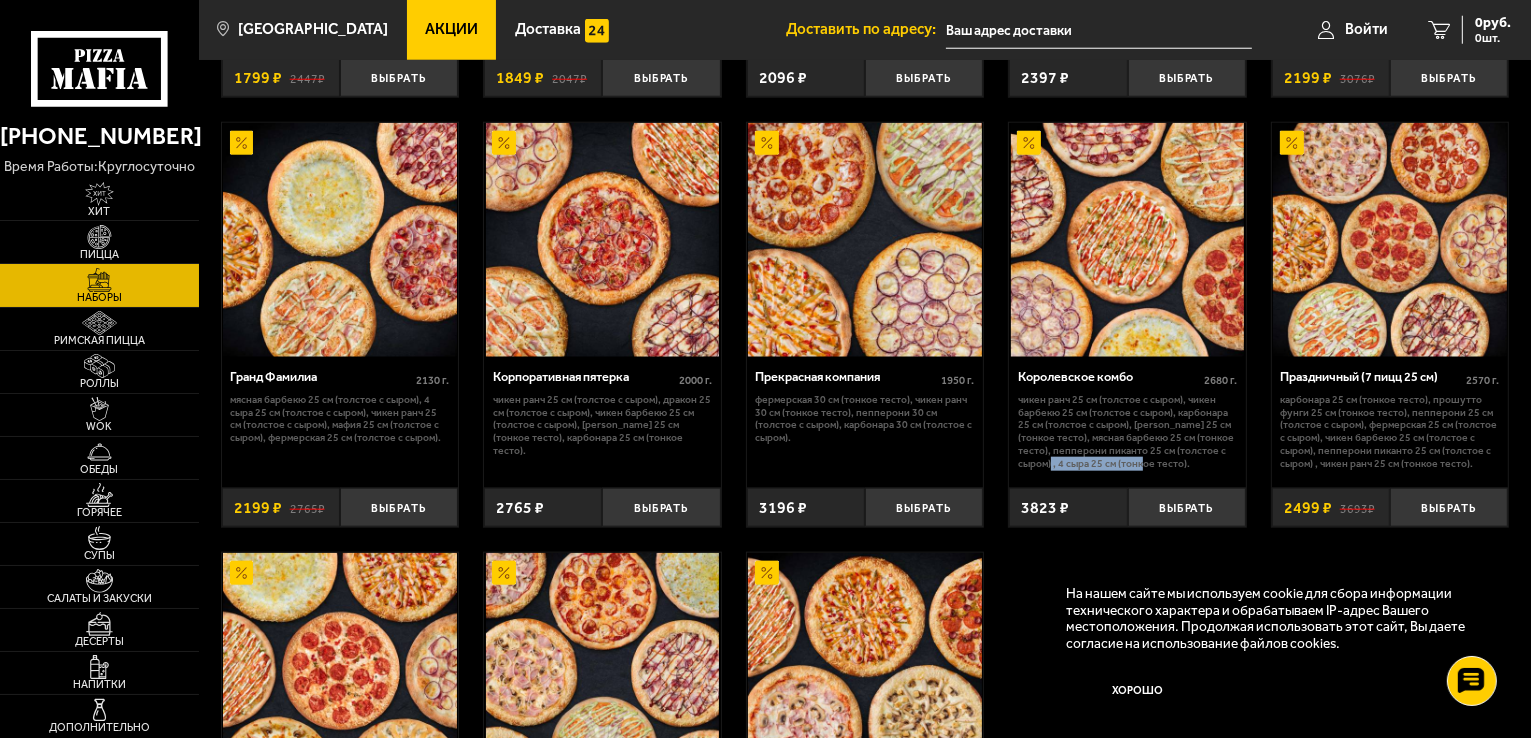 drag, startPoint x: 1025, startPoint y: 464, endPoint x: 1121, endPoint y: 473, distance: 96.42095 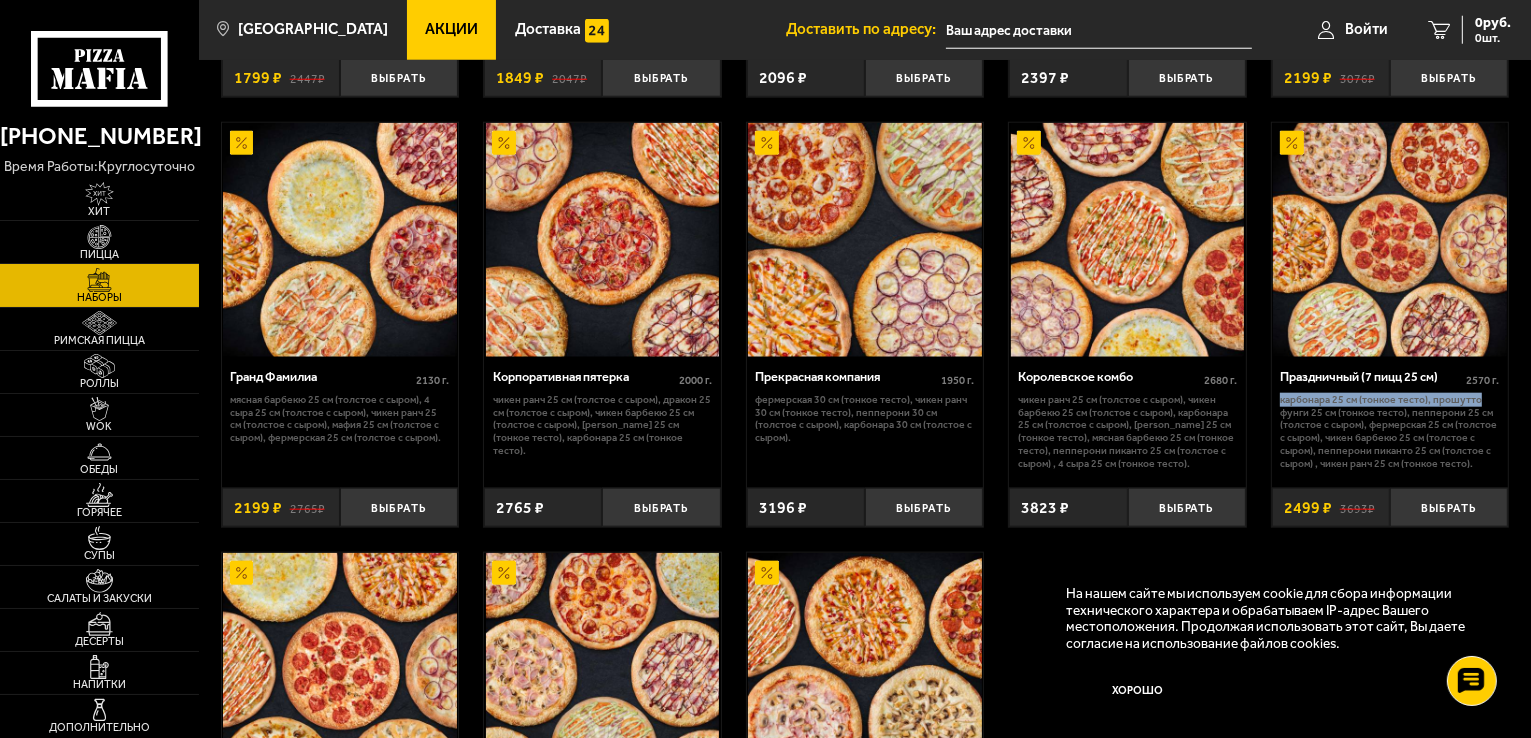 drag, startPoint x: 1280, startPoint y: 401, endPoint x: 1482, endPoint y: 410, distance: 202.2004 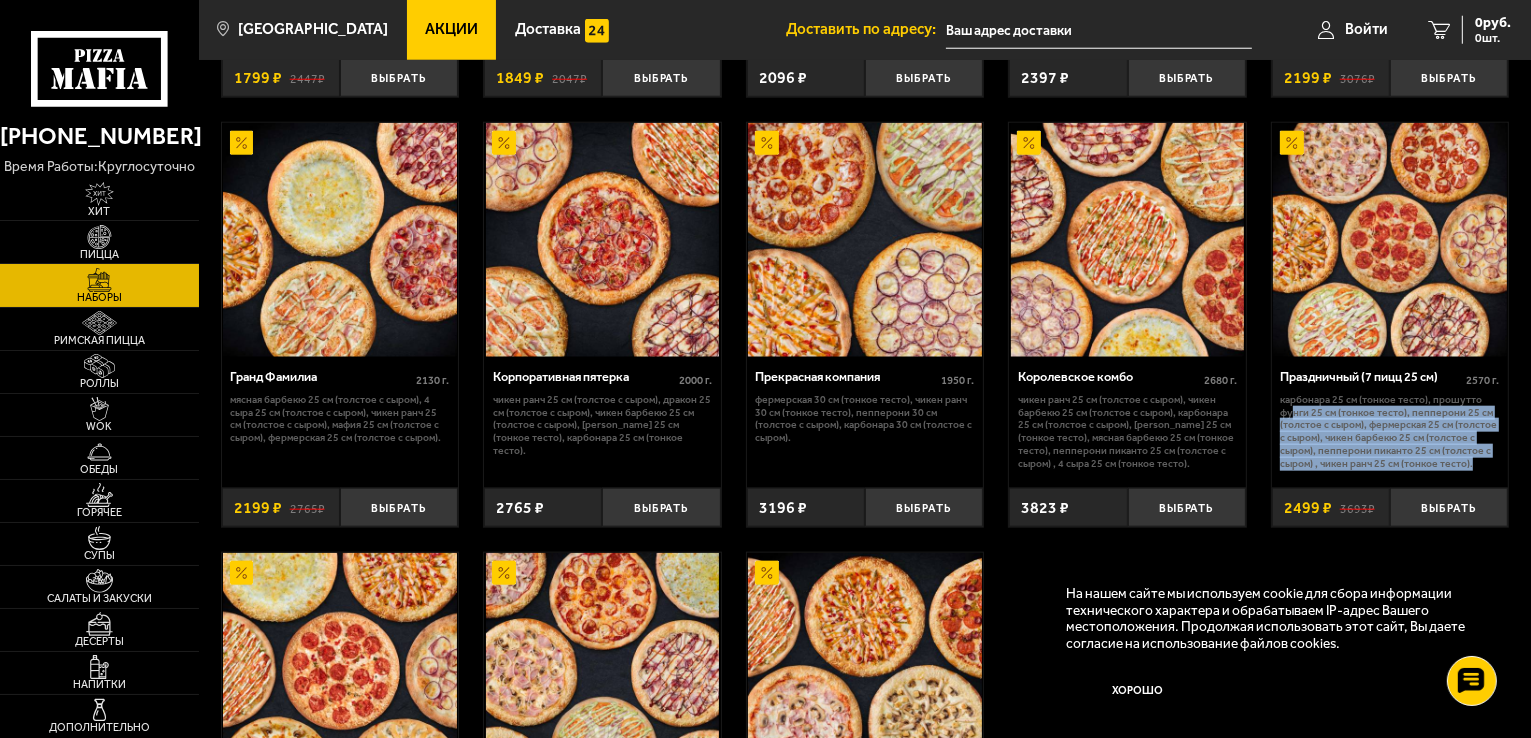 drag, startPoint x: 1291, startPoint y: 413, endPoint x: 1474, endPoint y: 478, distance: 194.20093 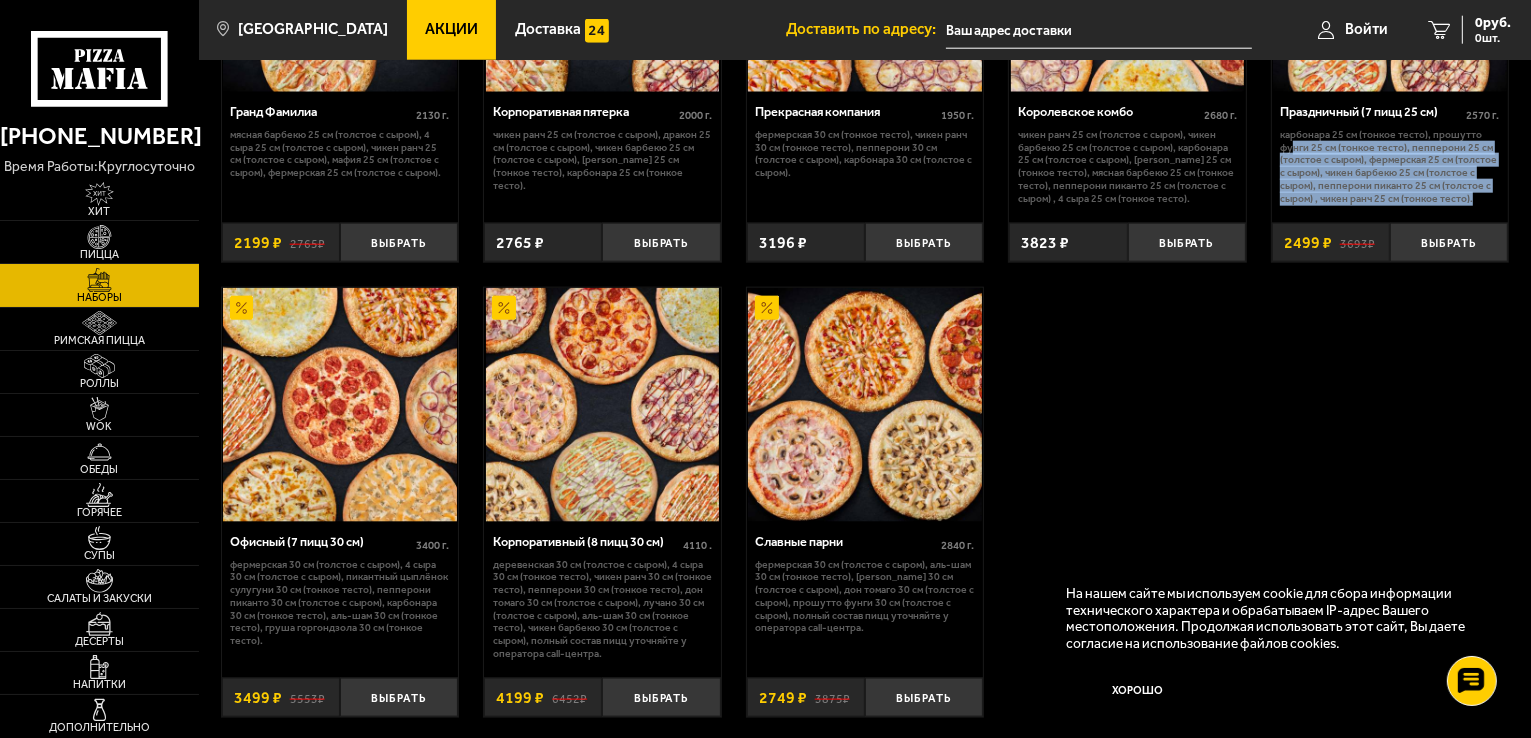 scroll, scrollTop: 2400, scrollLeft: 0, axis: vertical 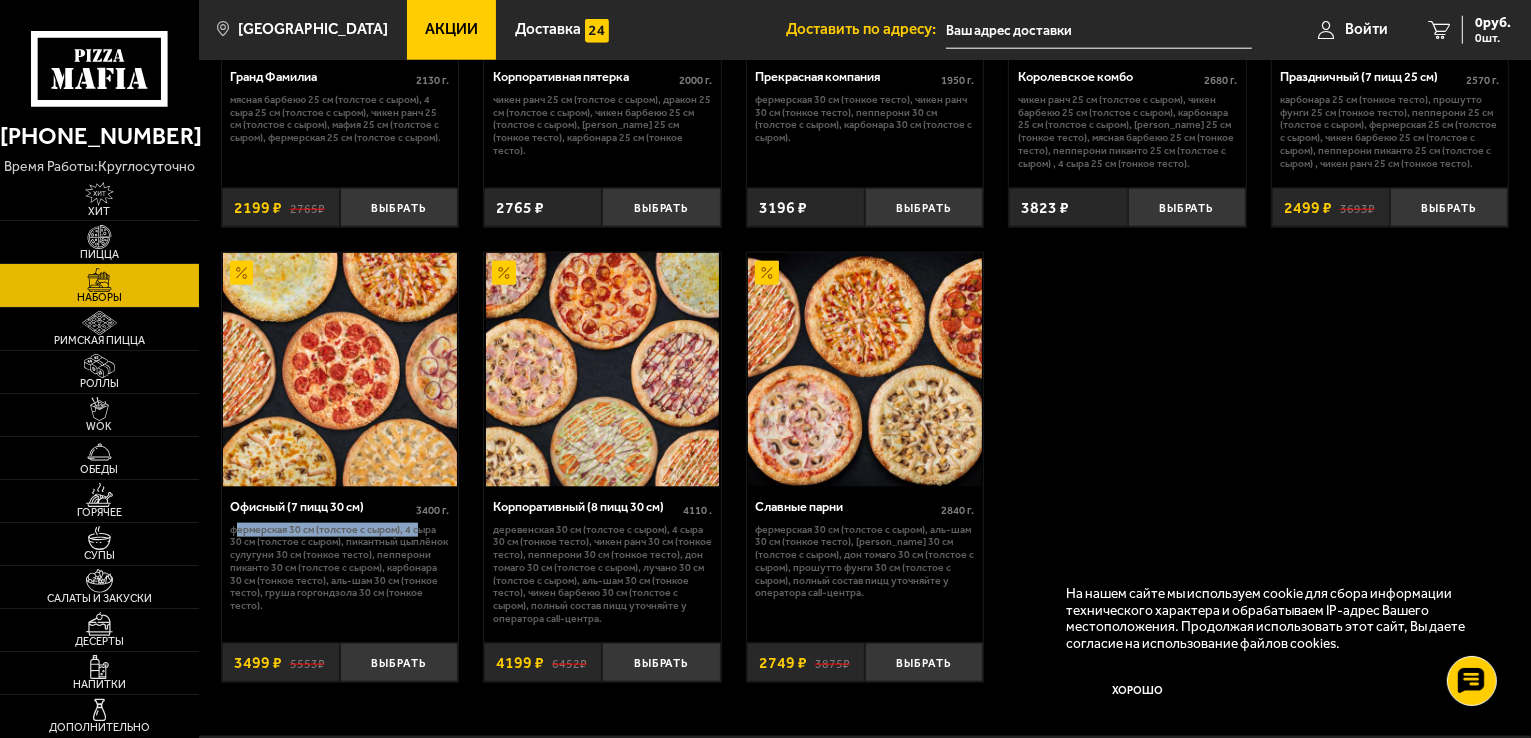 drag, startPoint x: 273, startPoint y: 535, endPoint x: 418, endPoint y: 540, distance: 145.08618 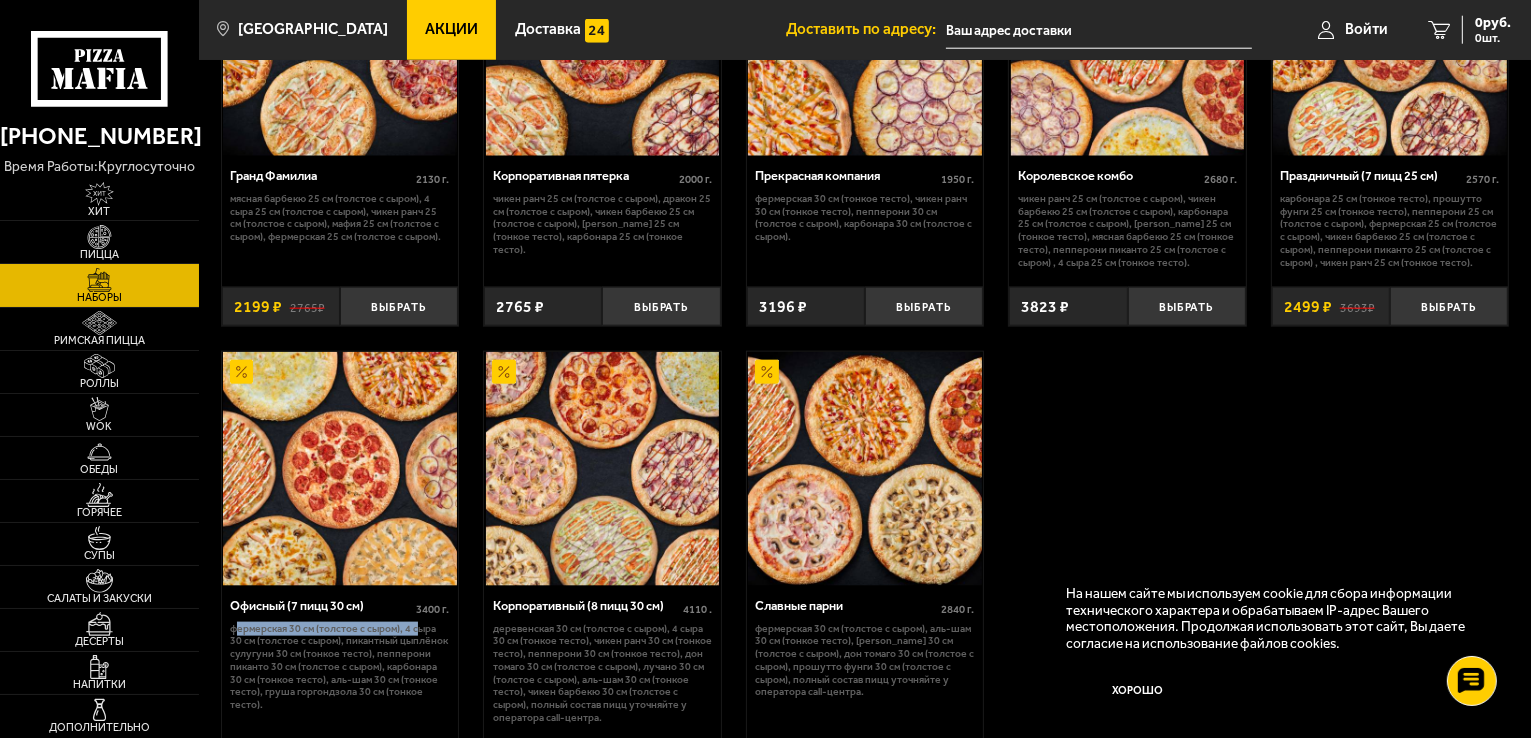 scroll, scrollTop: 2400, scrollLeft: 0, axis: vertical 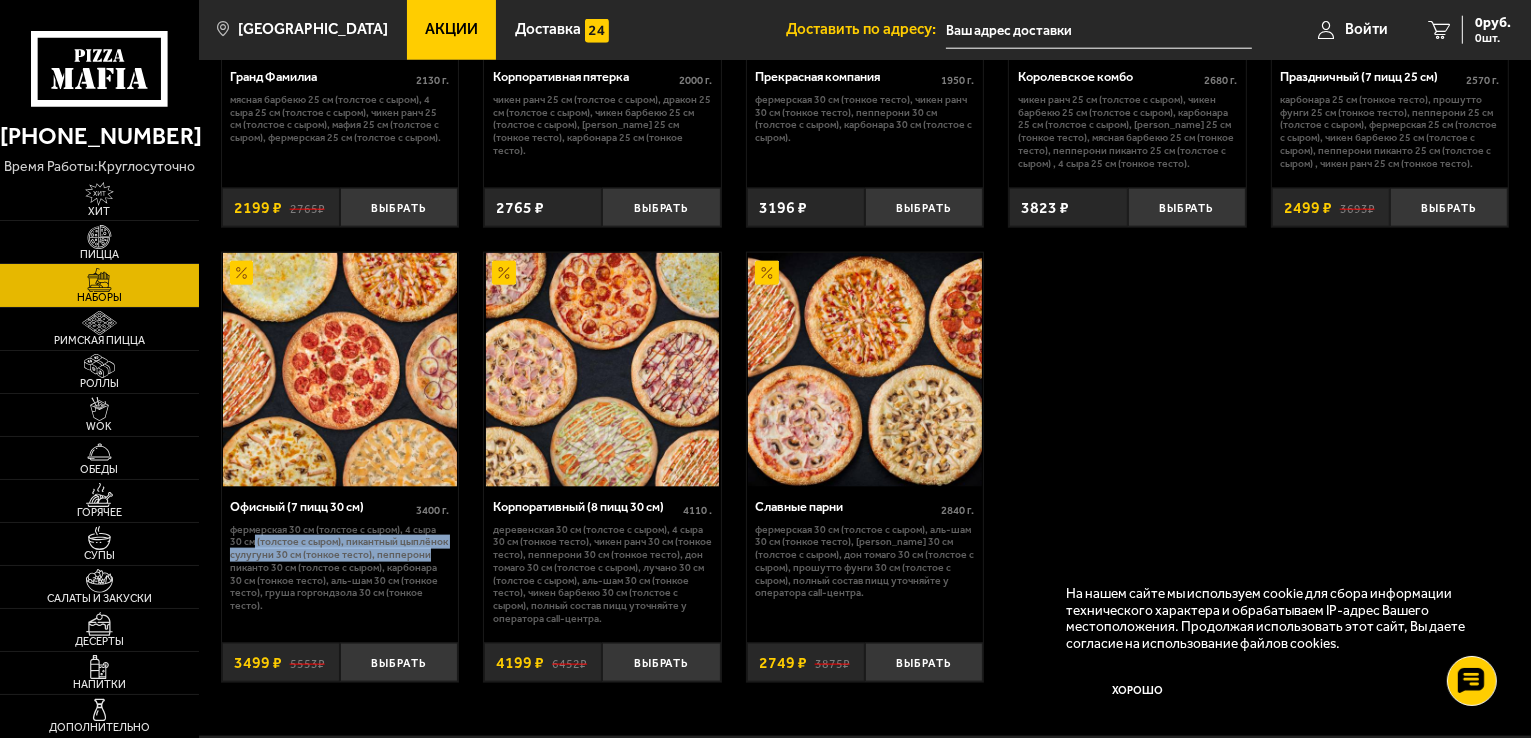drag, startPoint x: 260, startPoint y: 547, endPoint x: 447, endPoint y: 562, distance: 187.60065 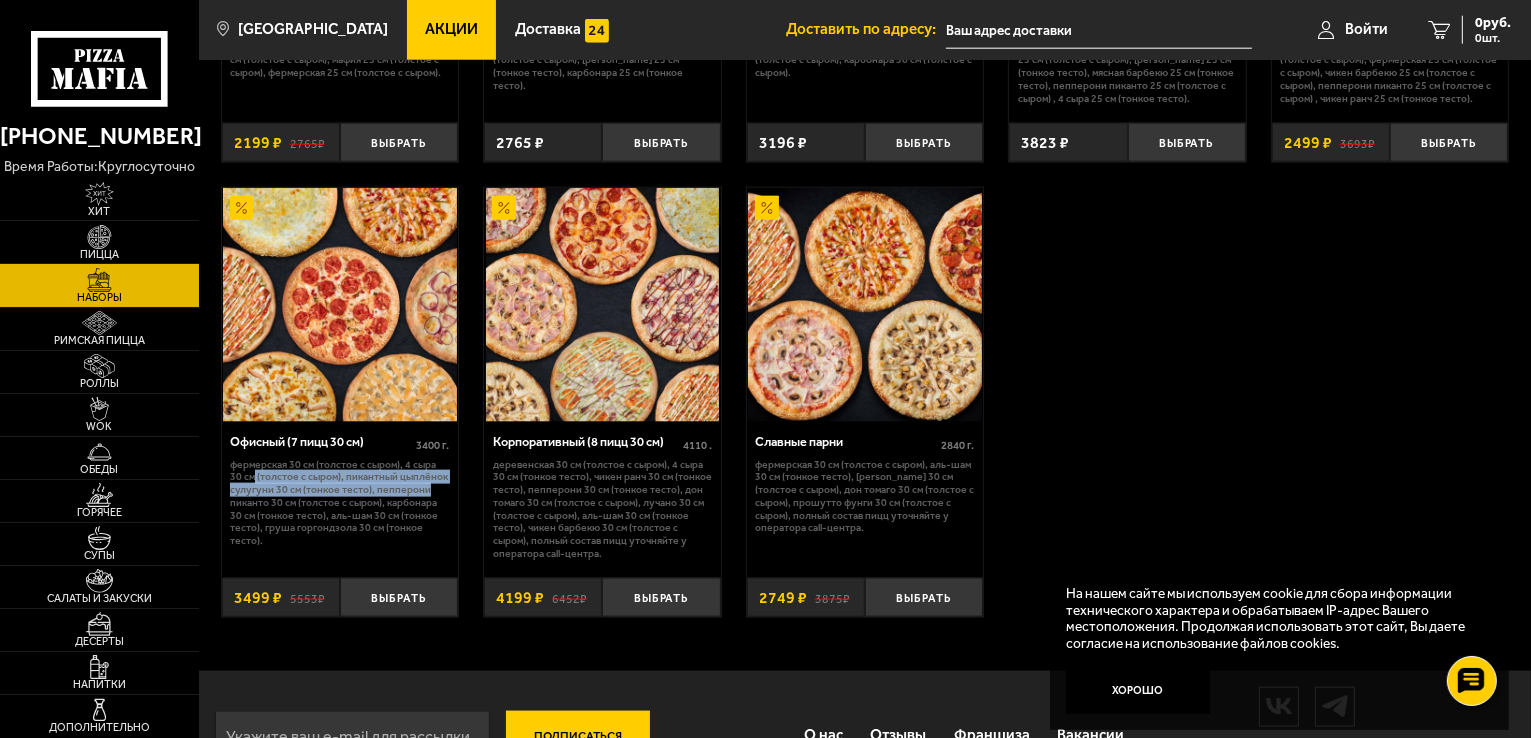 scroll, scrollTop: 2500, scrollLeft: 0, axis: vertical 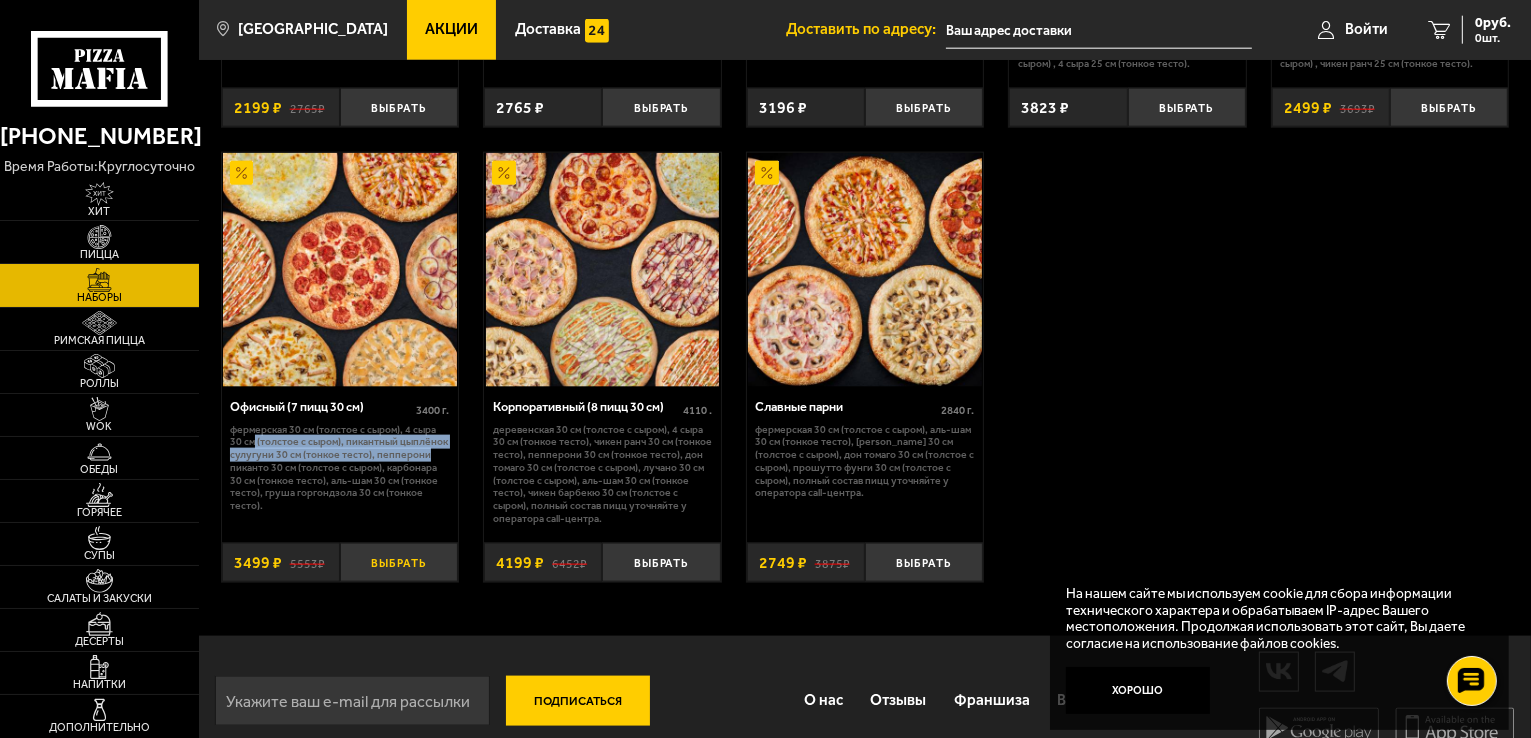 click on "Выбрать" at bounding box center (399, 562) 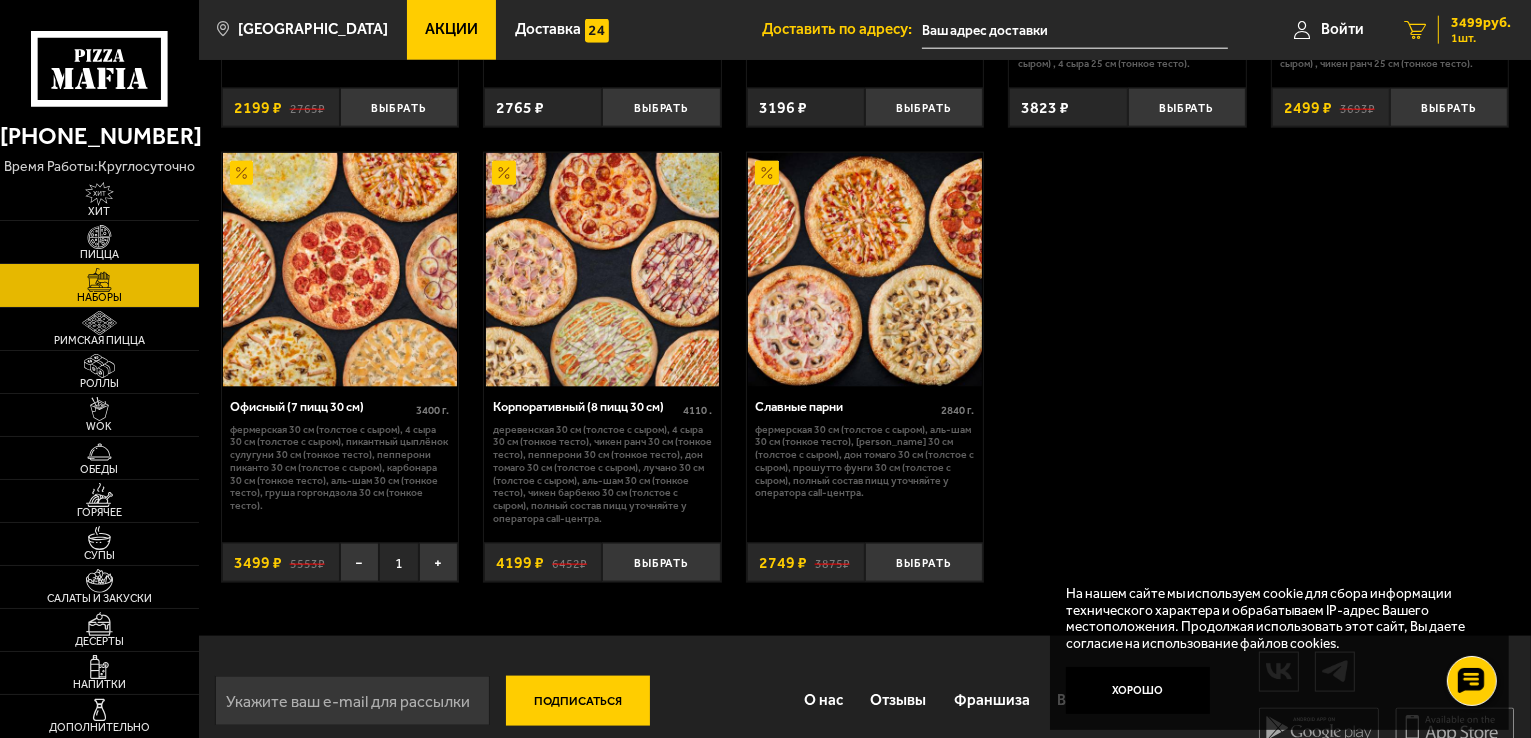 click on "1 3499  руб. 1  шт." at bounding box center [1457, 30] 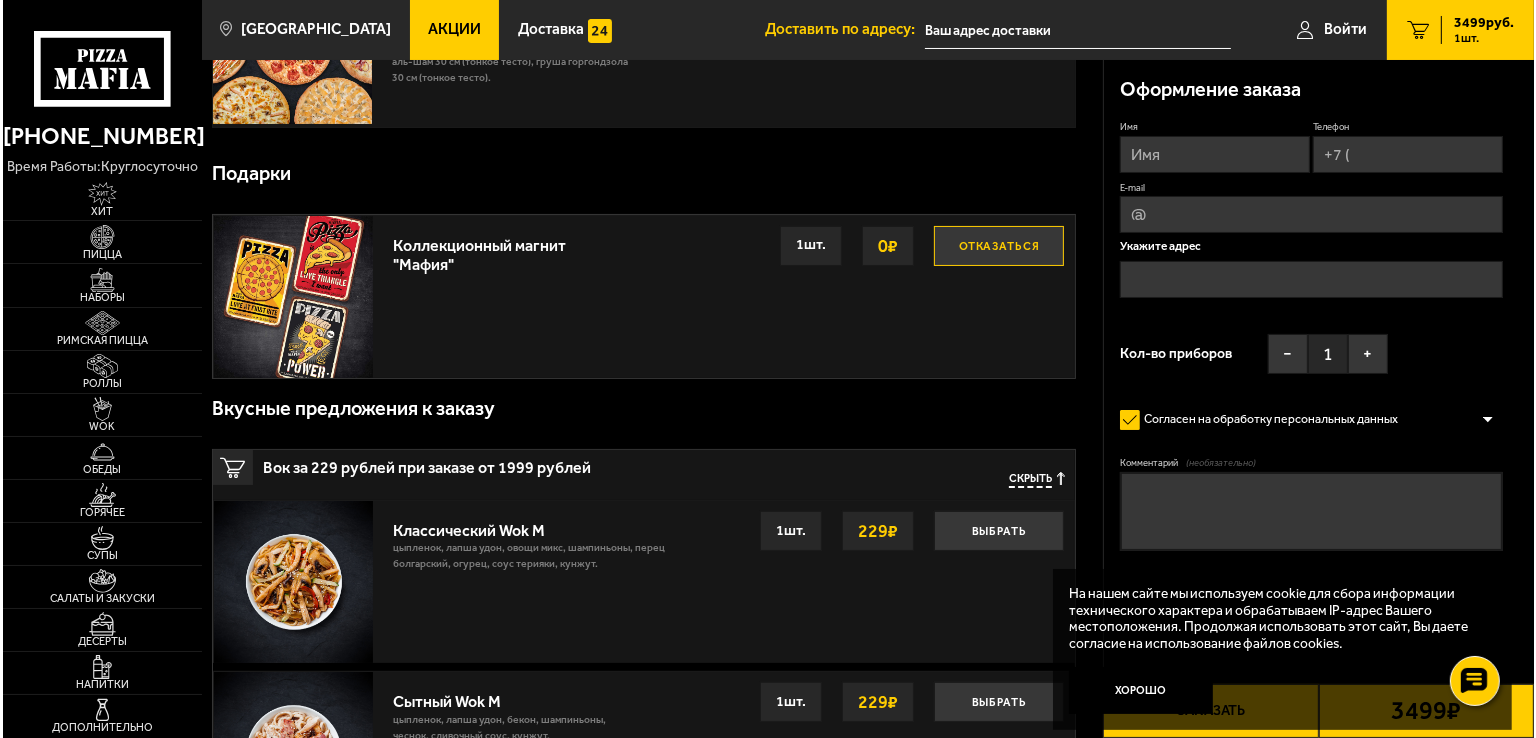 scroll, scrollTop: 0, scrollLeft: 0, axis: both 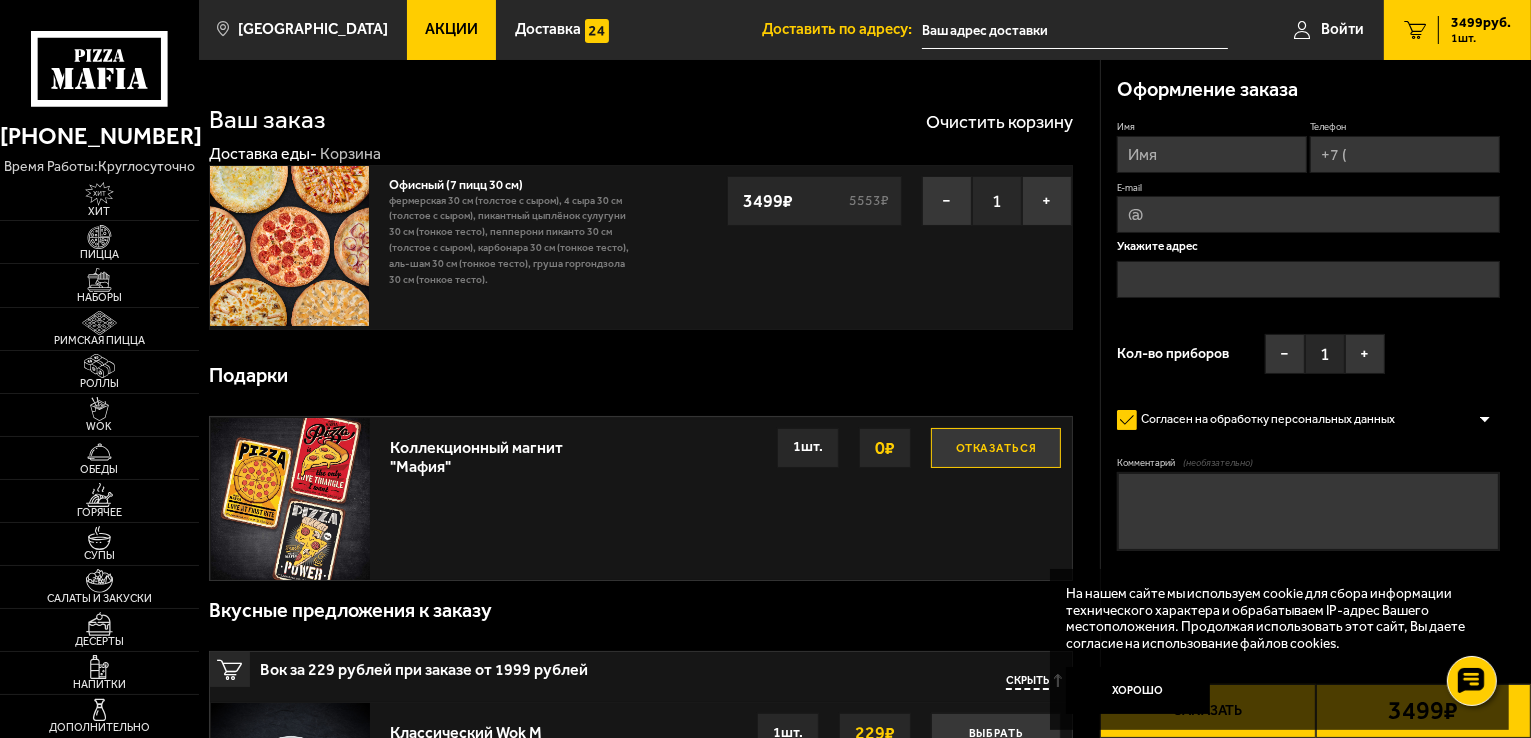 click on "Имя" at bounding box center [1212, 154] 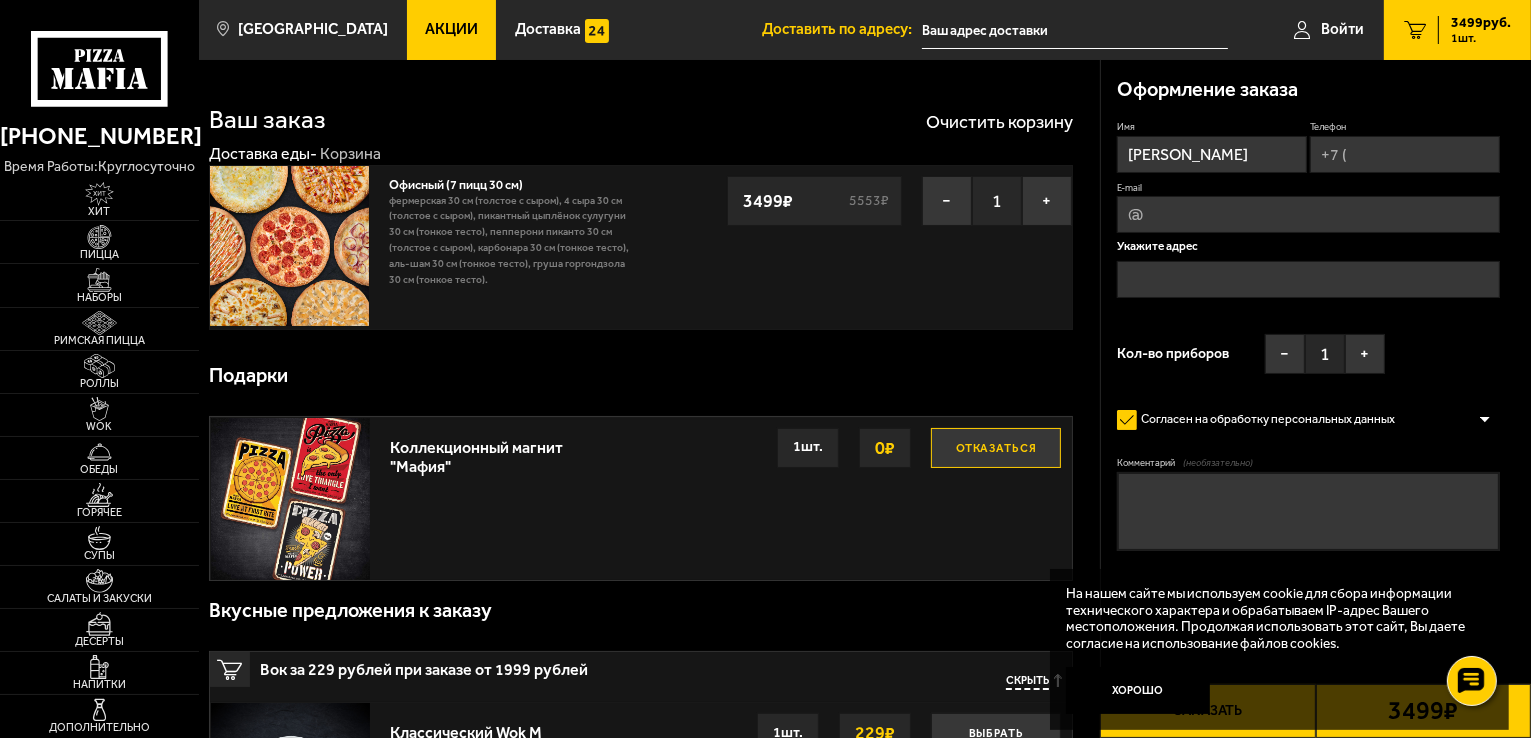 type on "[PERSON_NAME]" 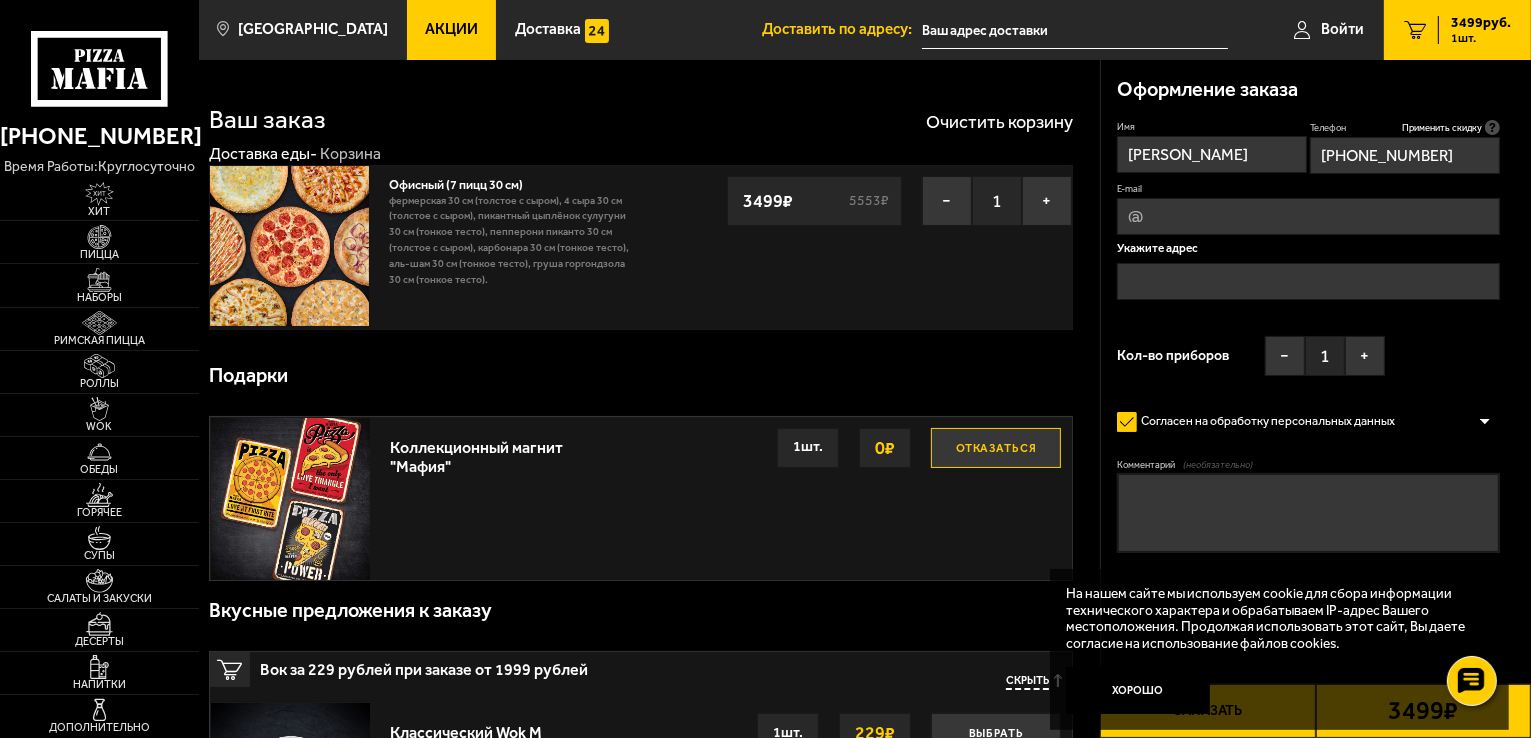 type on "[PHONE_NUMBER]" 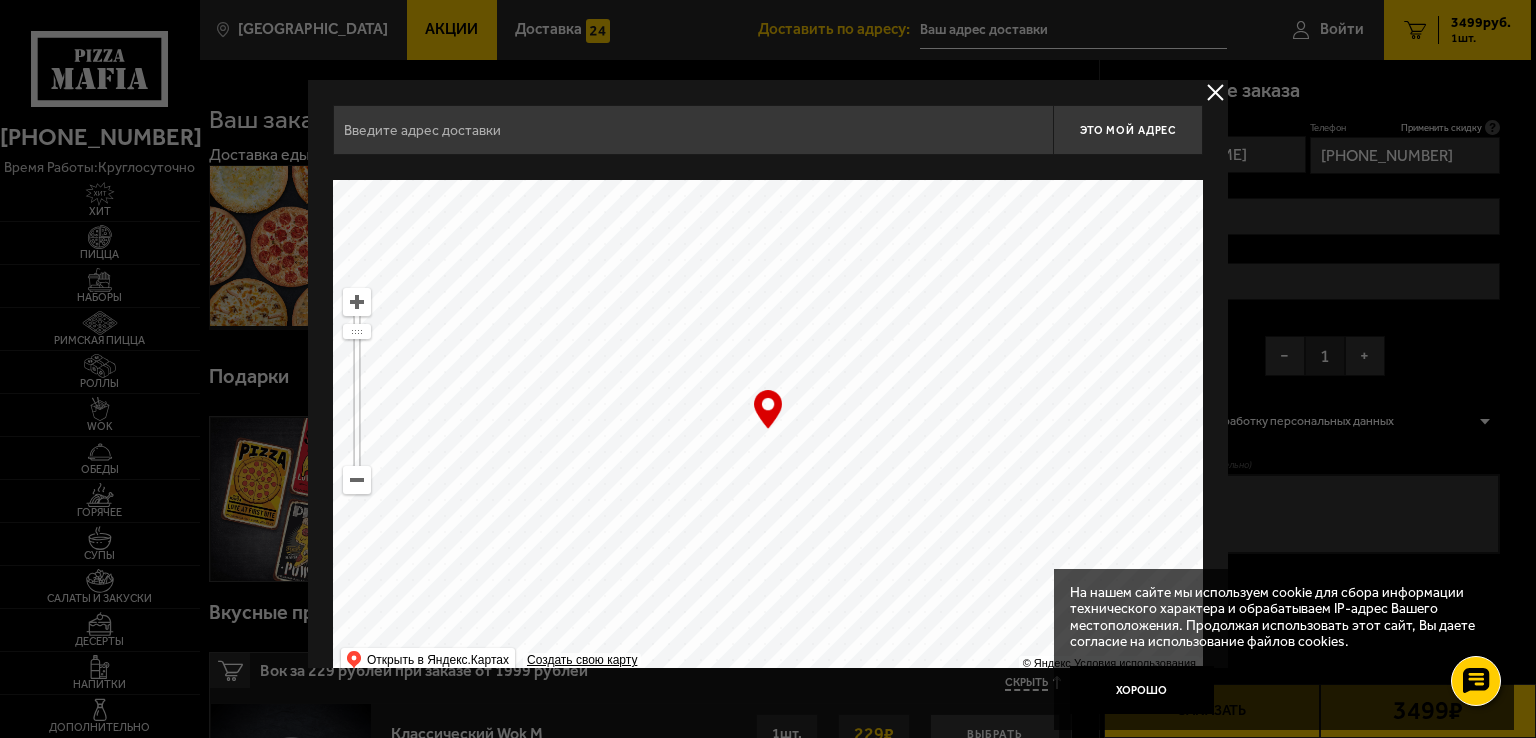 drag, startPoint x: 783, startPoint y: 520, endPoint x: 1015, endPoint y: 199, distance: 396.06186 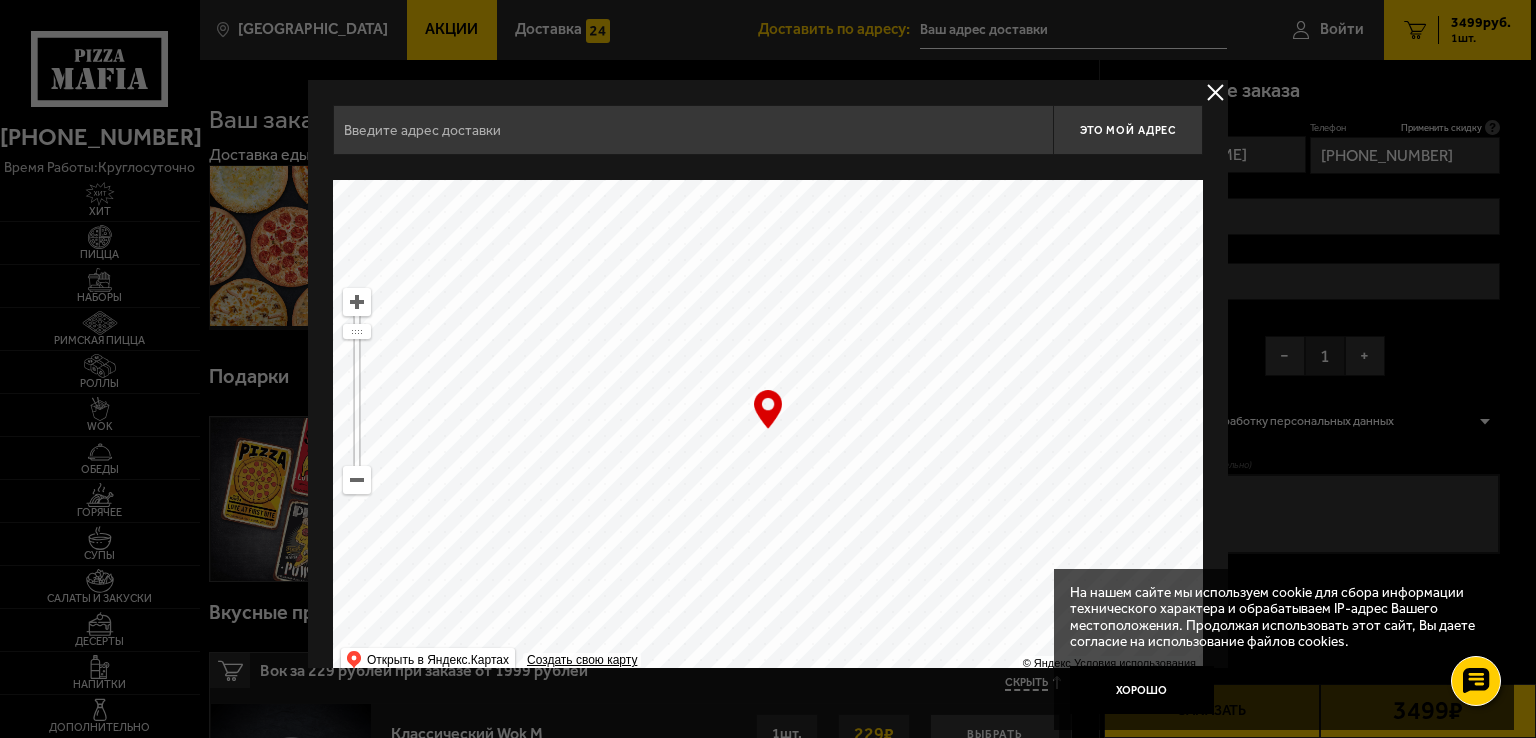 type on "[STREET_ADDRESS]" 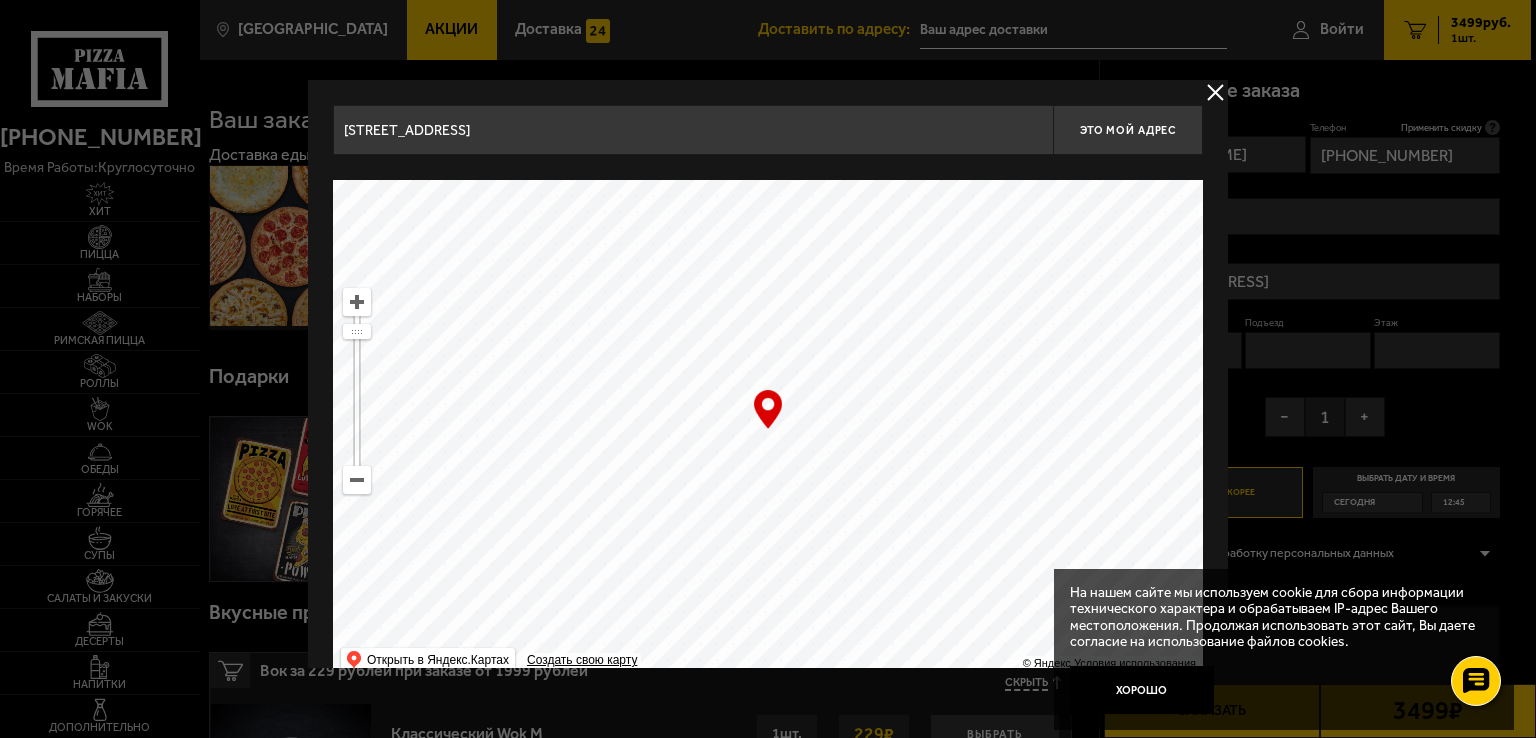 drag, startPoint x: 897, startPoint y: 569, endPoint x: 872, endPoint y: 334, distance: 236.32605 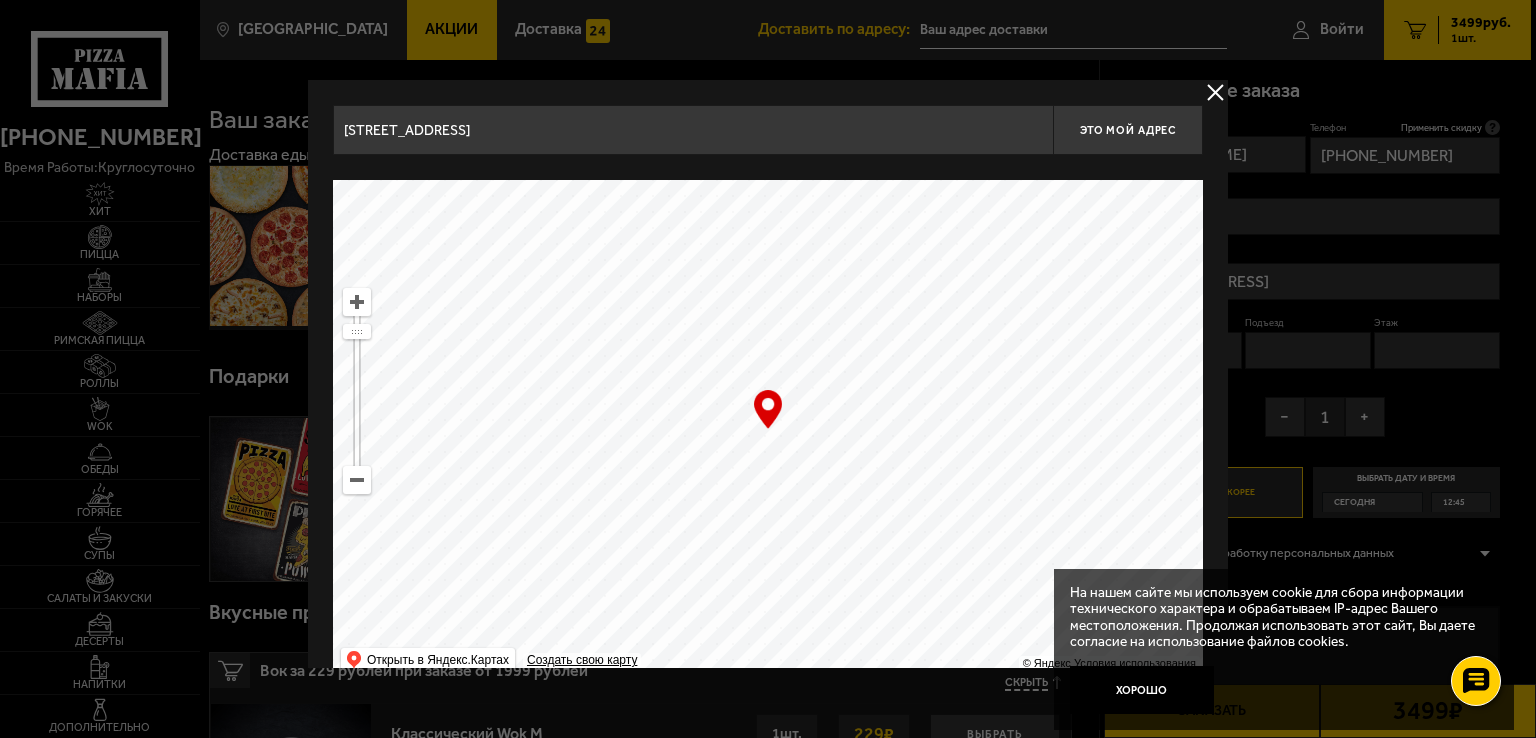 scroll, scrollTop: 36, scrollLeft: 0, axis: vertical 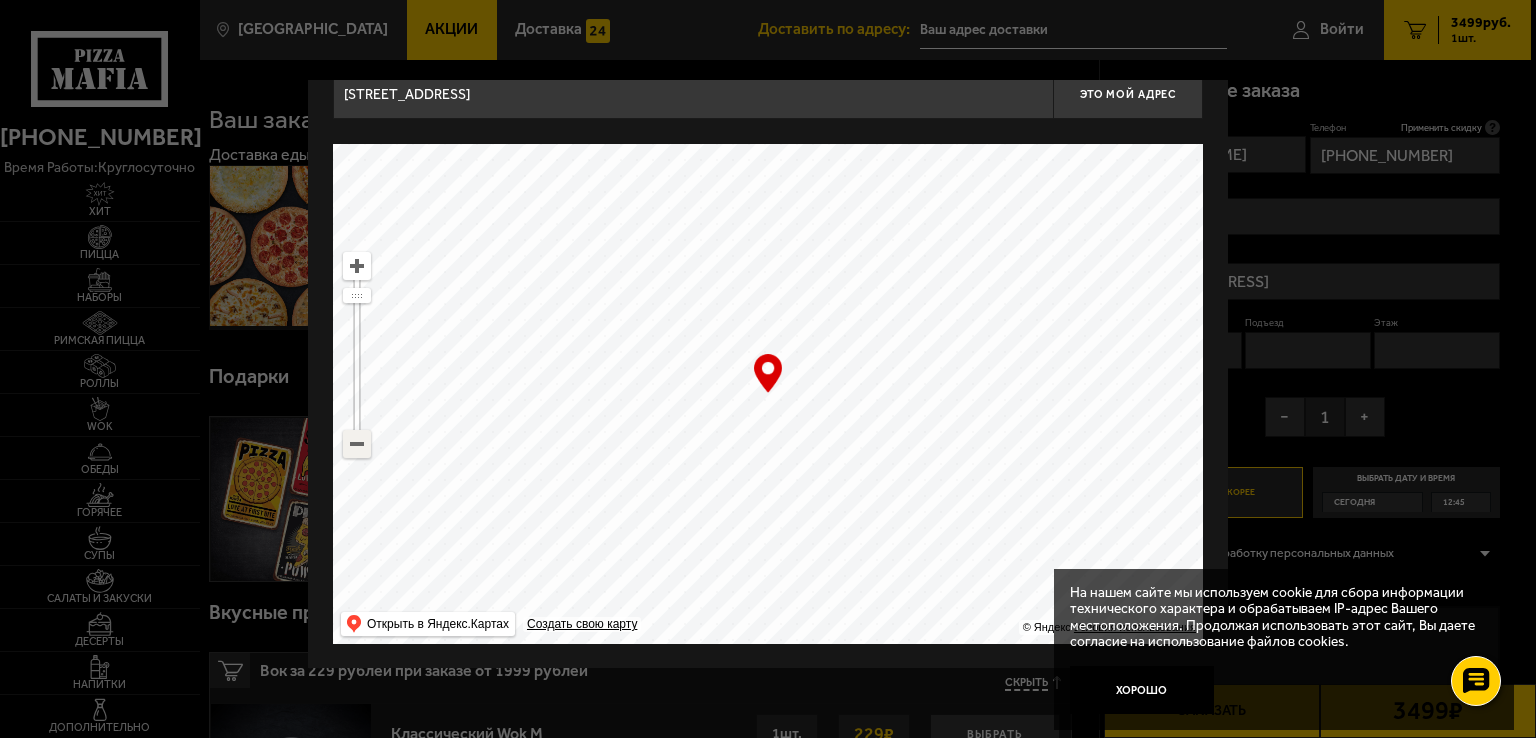 click at bounding box center (357, 444) 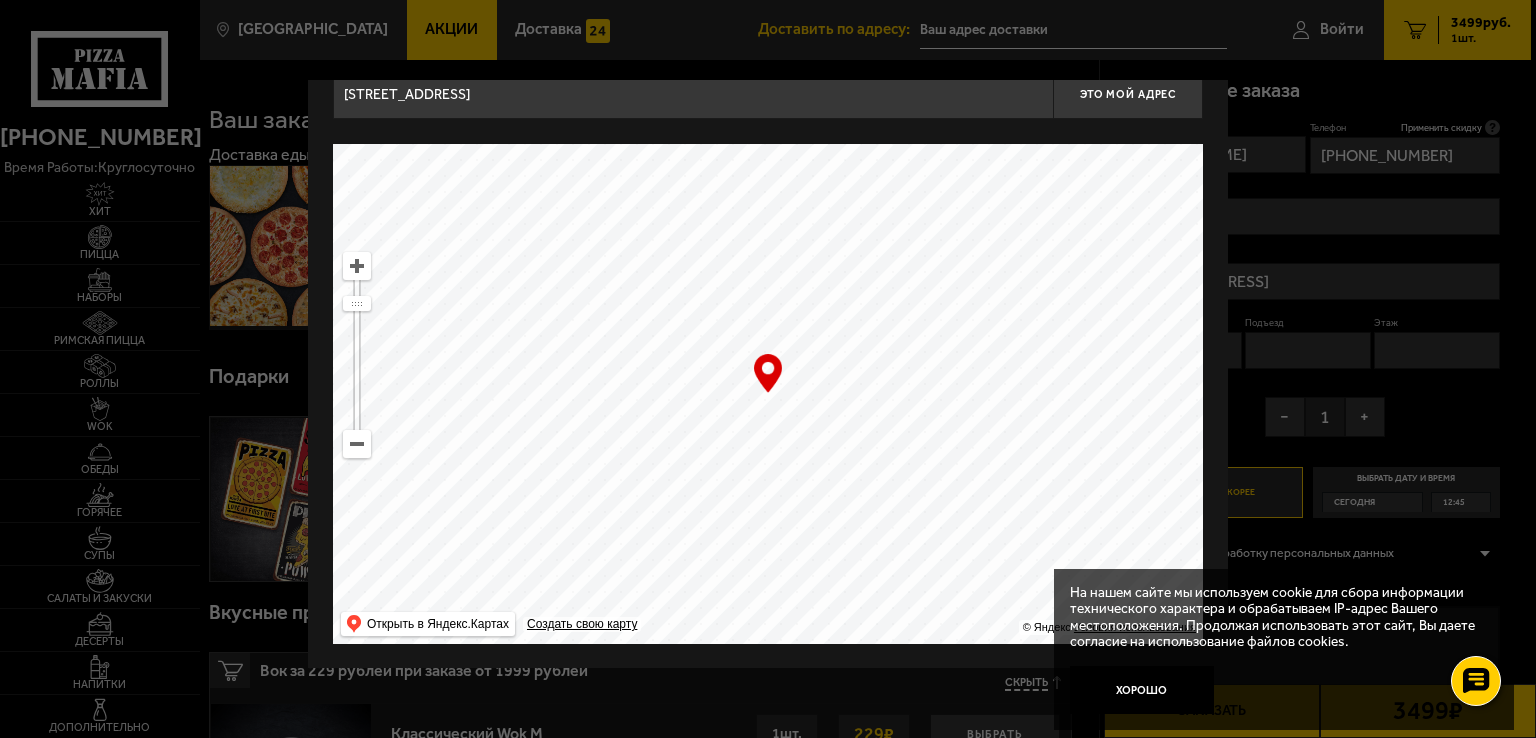 drag, startPoint x: 690, startPoint y: 507, endPoint x: 967, endPoint y: 129, distance: 468.62885 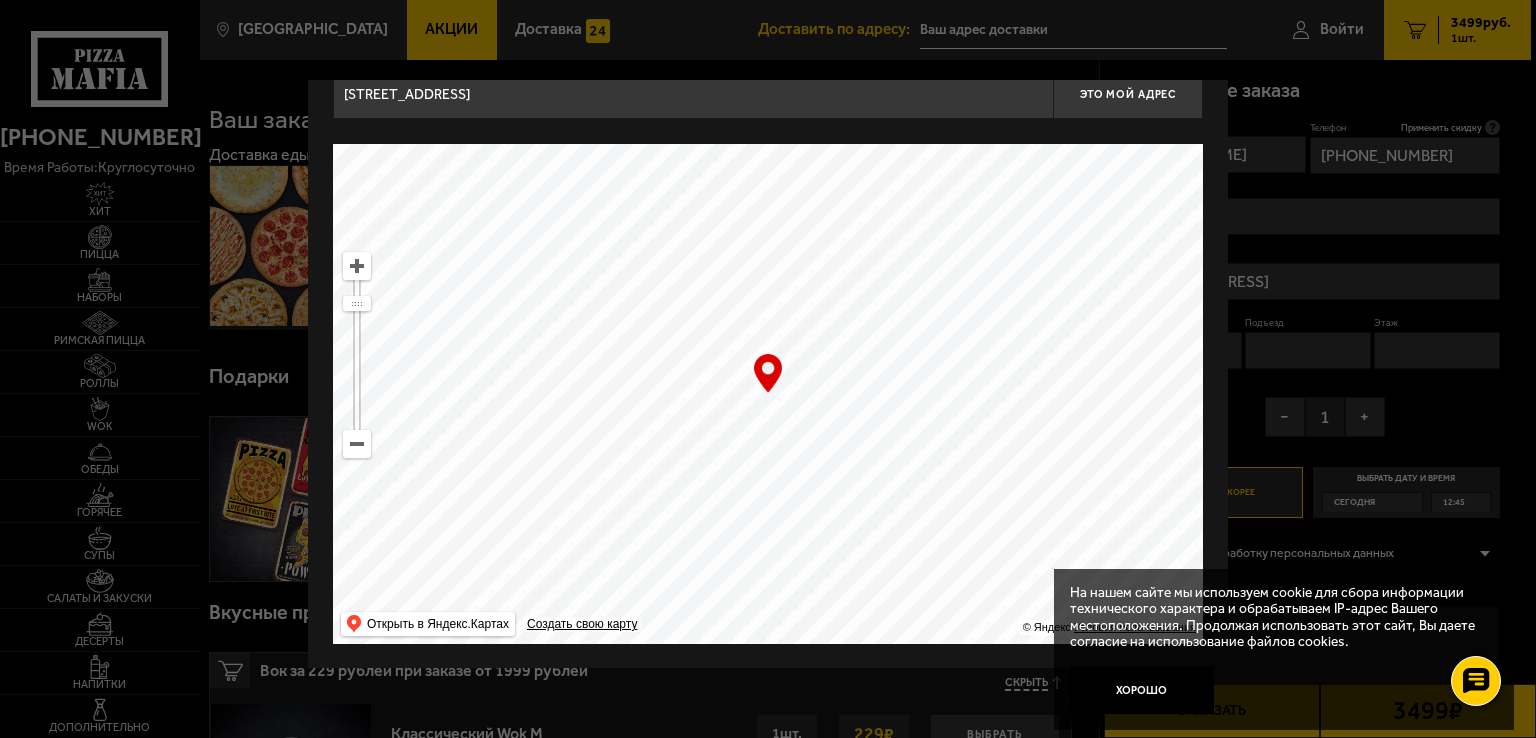 drag, startPoint x: 828, startPoint y: 481, endPoint x: 920, endPoint y: 284, distance: 217.42355 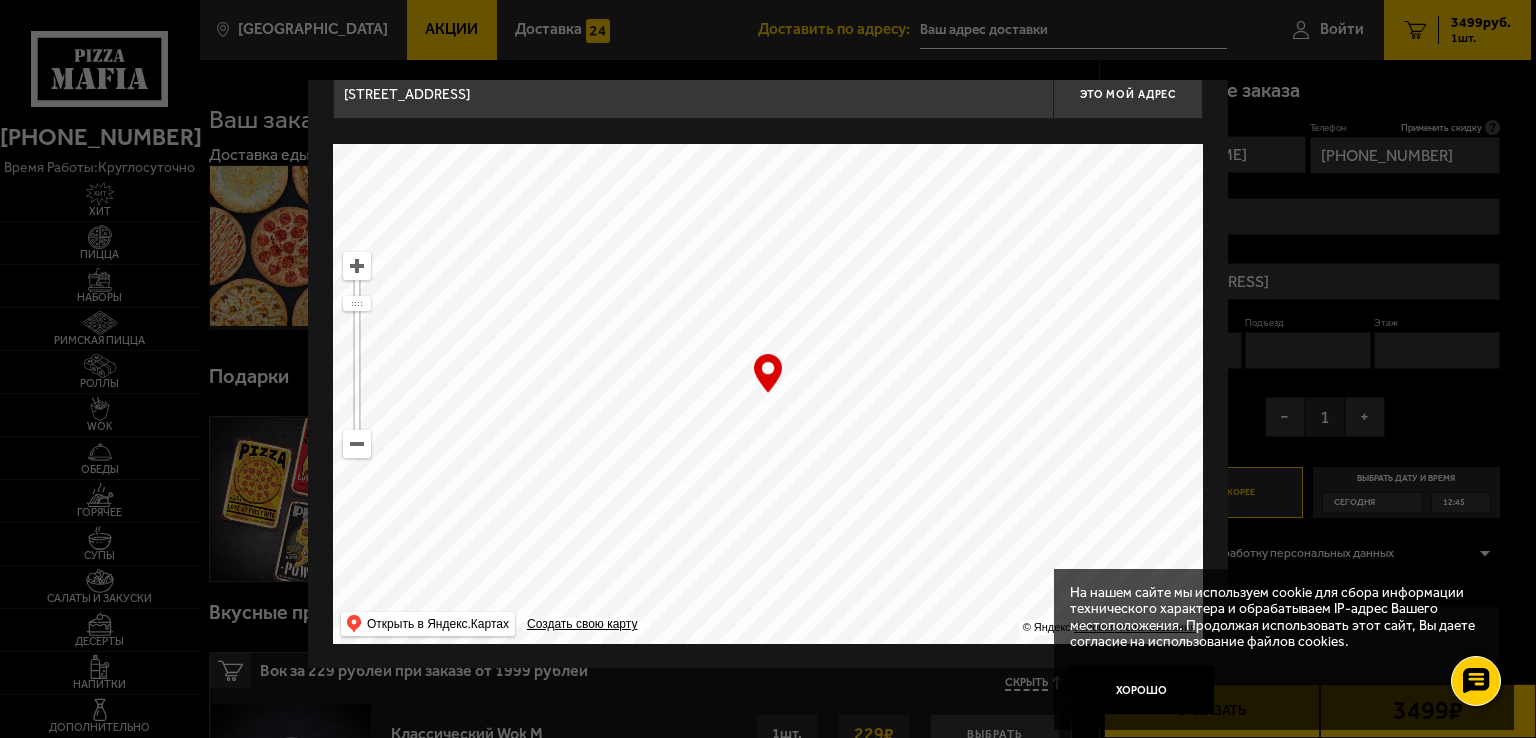 drag, startPoint x: 558, startPoint y: 534, endPoint x: 800, endPoint y: 507, distance: 243.50154 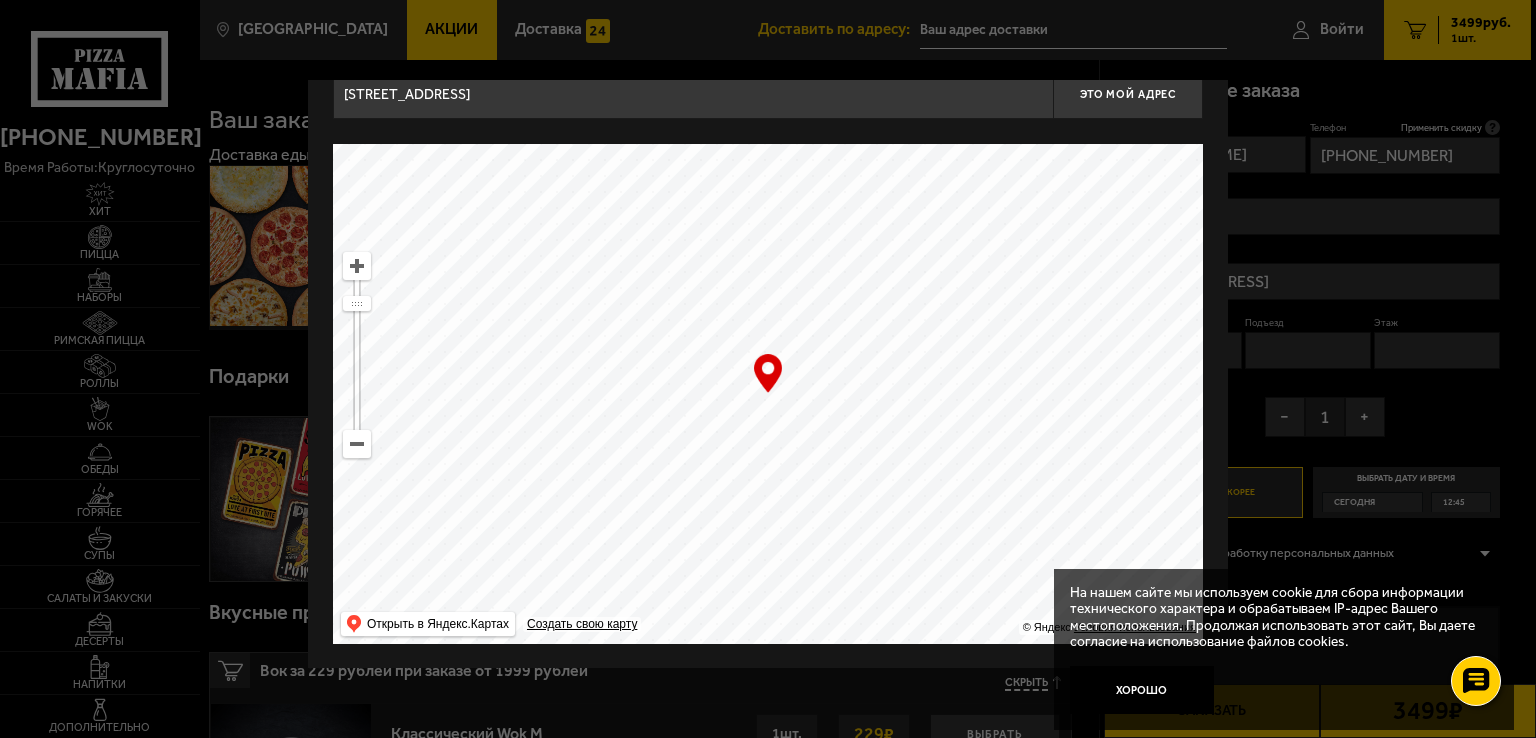 drag, startPoint x: 723, startPoint y: 467, endPoint x: 897, endPoint y: 438, distance: 176.40012 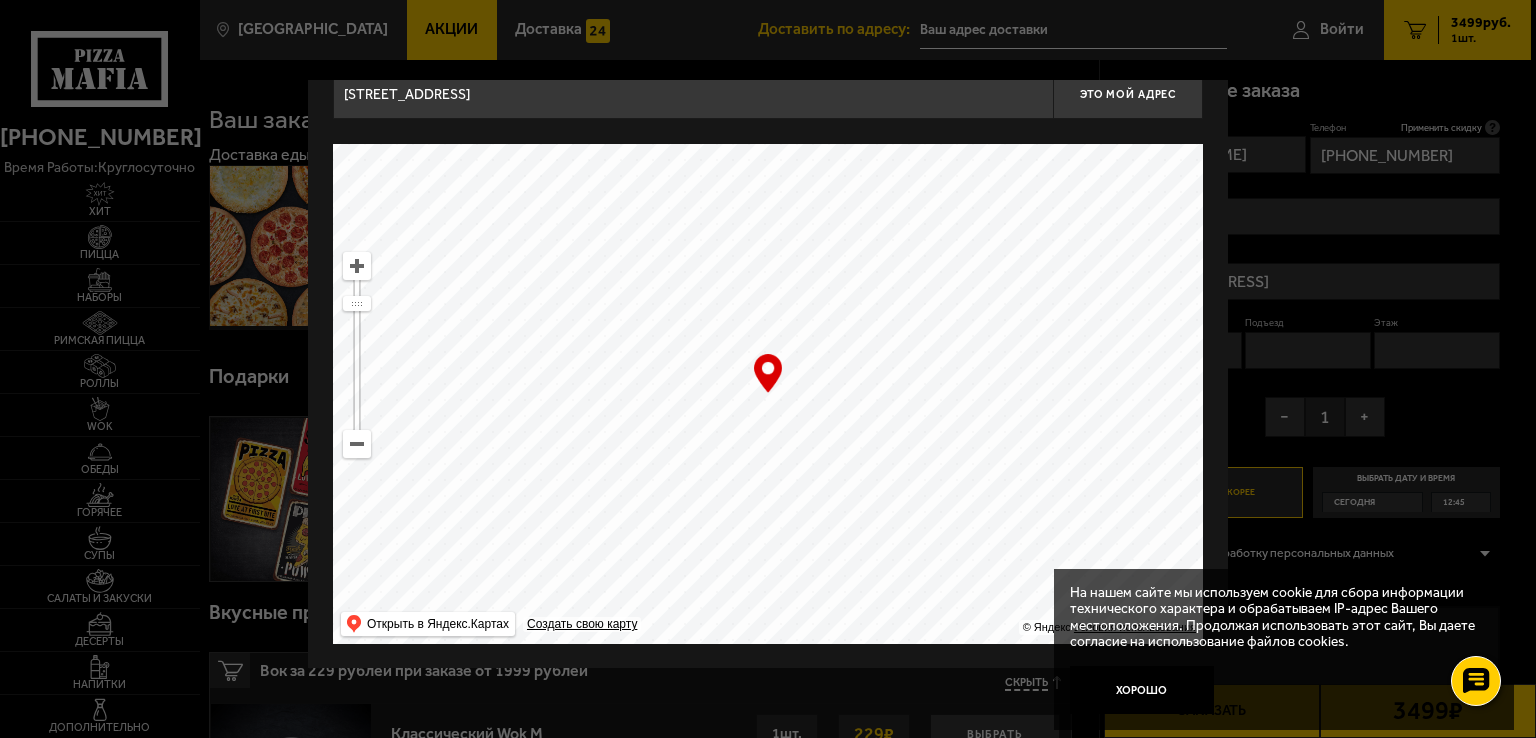 scroll, scrollTop: 16, scrollLeft: 0, axis: vertical 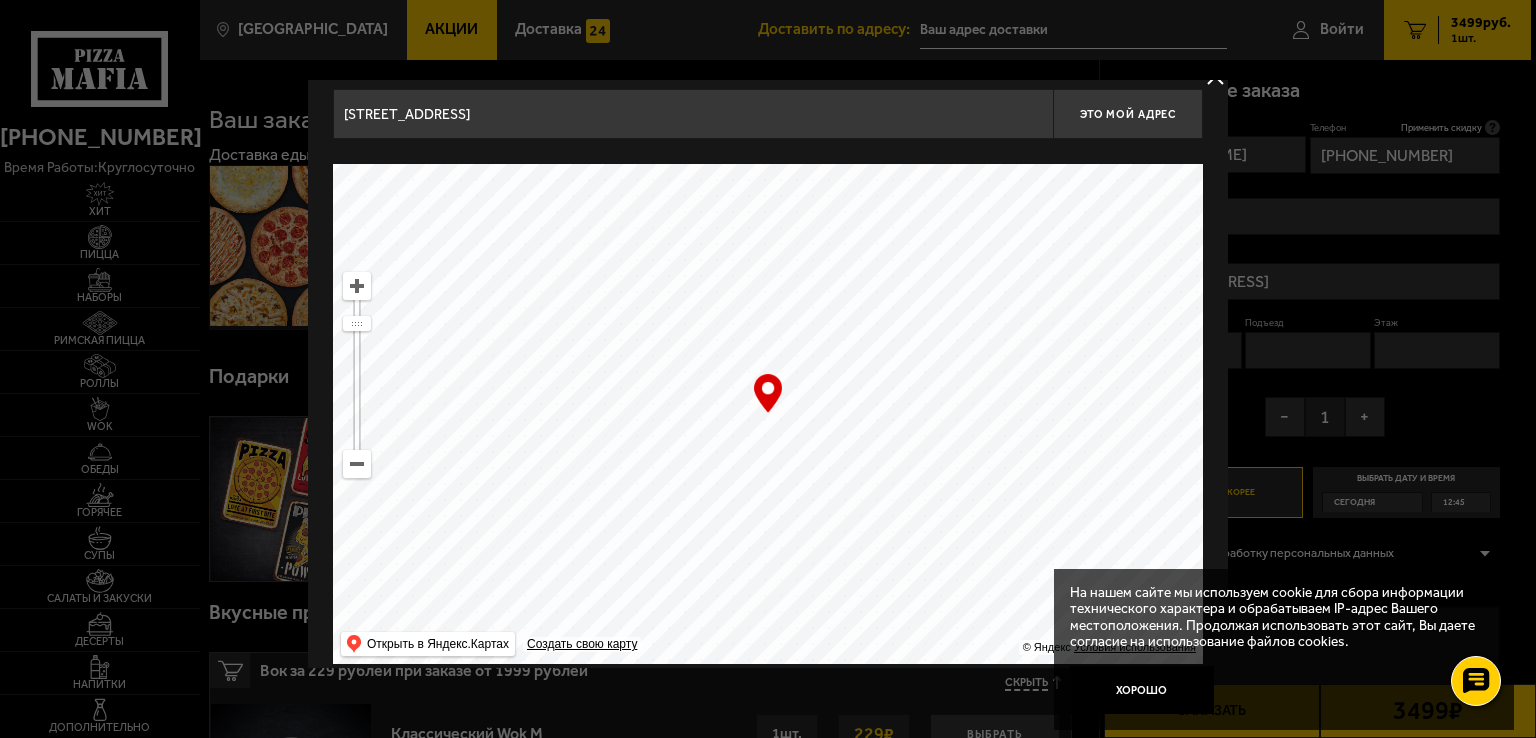 type on "[STREET_ADDRESS]" 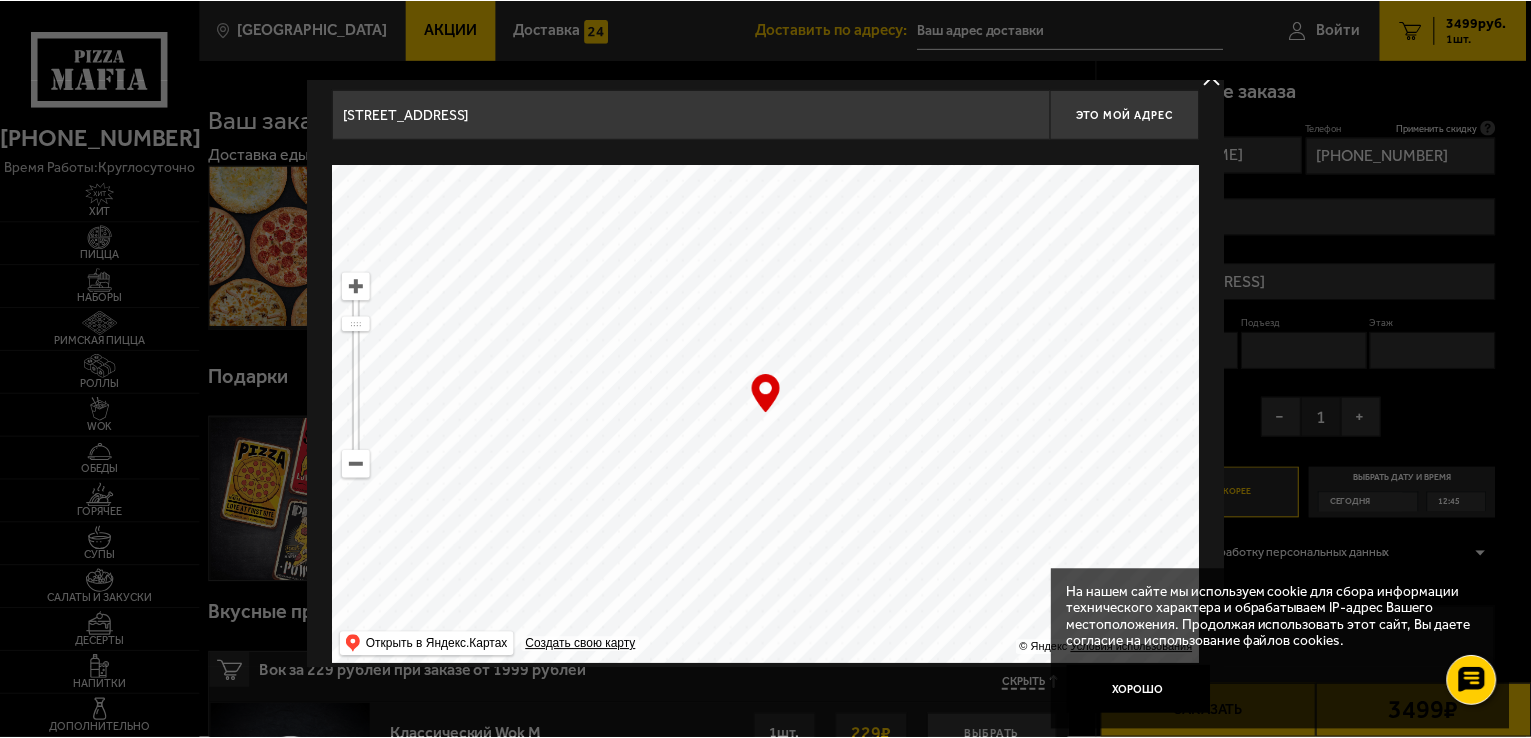 scroll, scrollTop: 0, scrollLeft: 0, axis: both 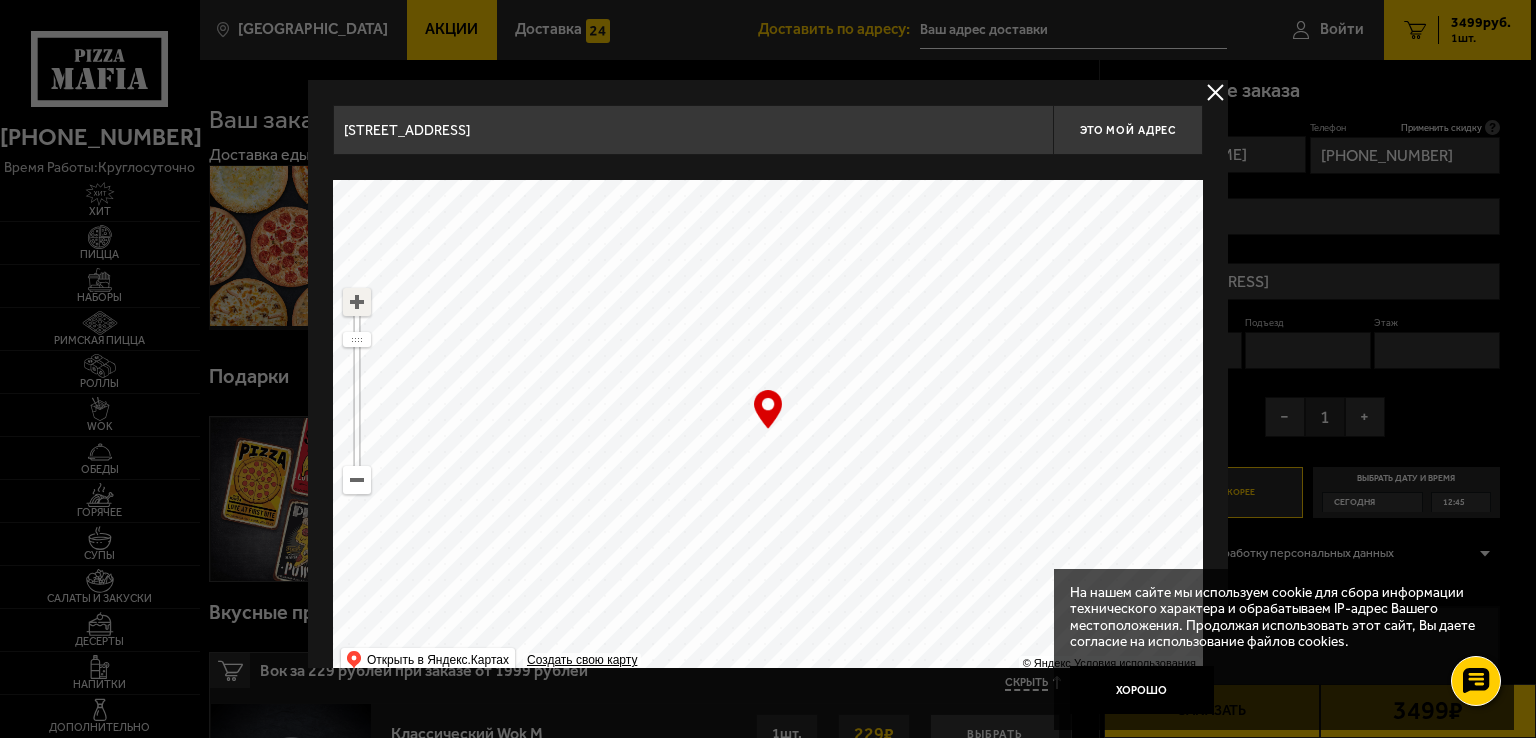 click at bounding box center [357, 302] 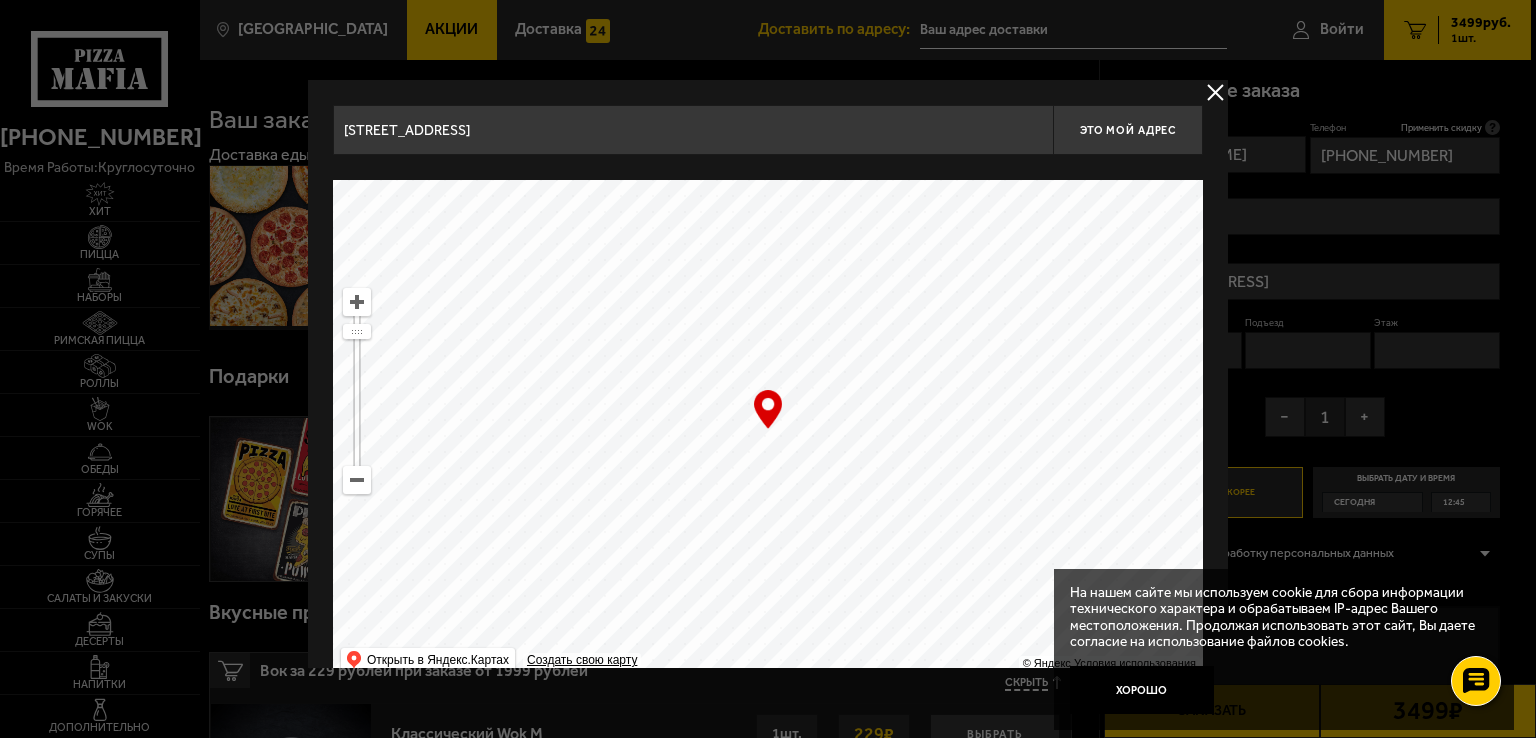 type on "[STREET_ADDRESS]" 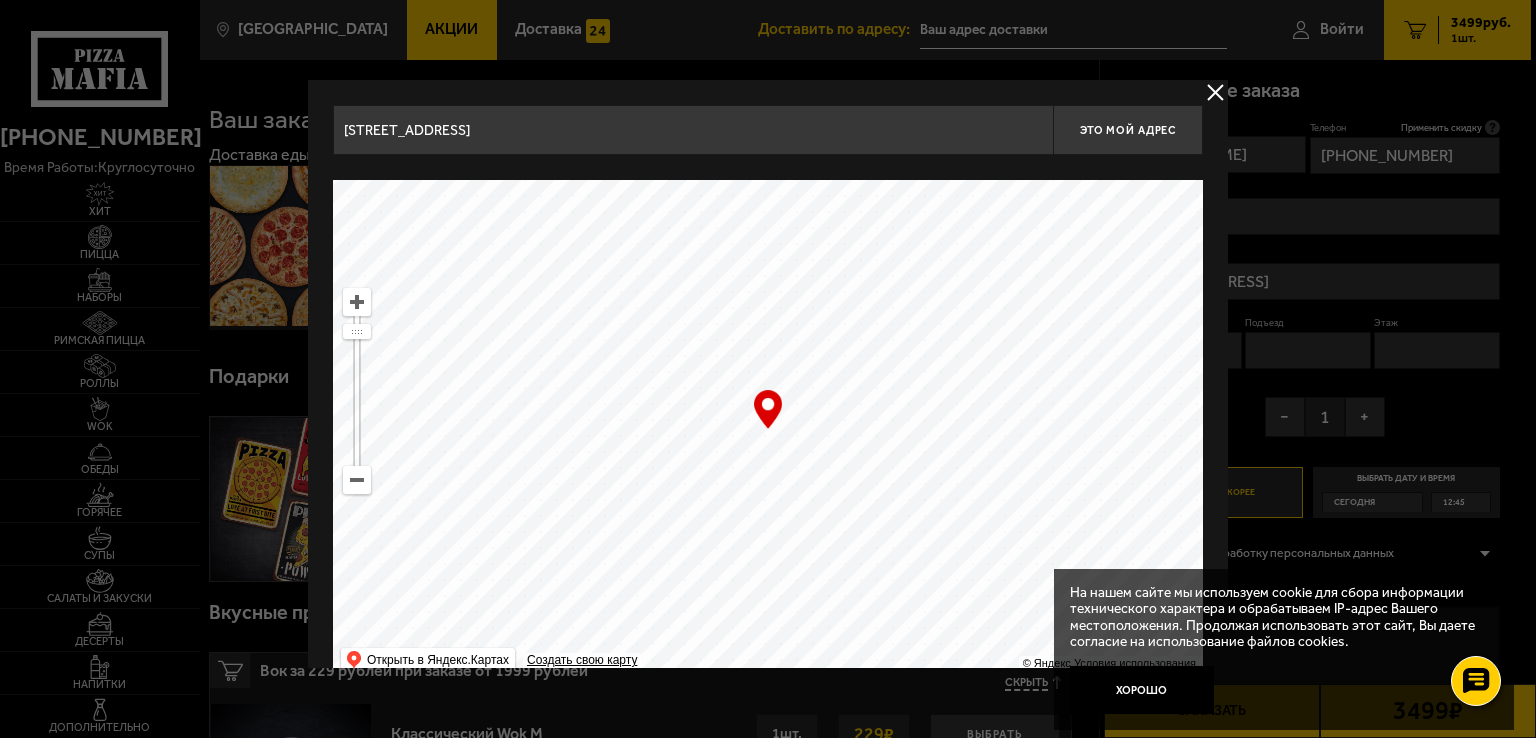 drag, startPoint x: 684, startPoint y: 519, endPoint x: 670, endPoint y: 481, distance: 40.496914 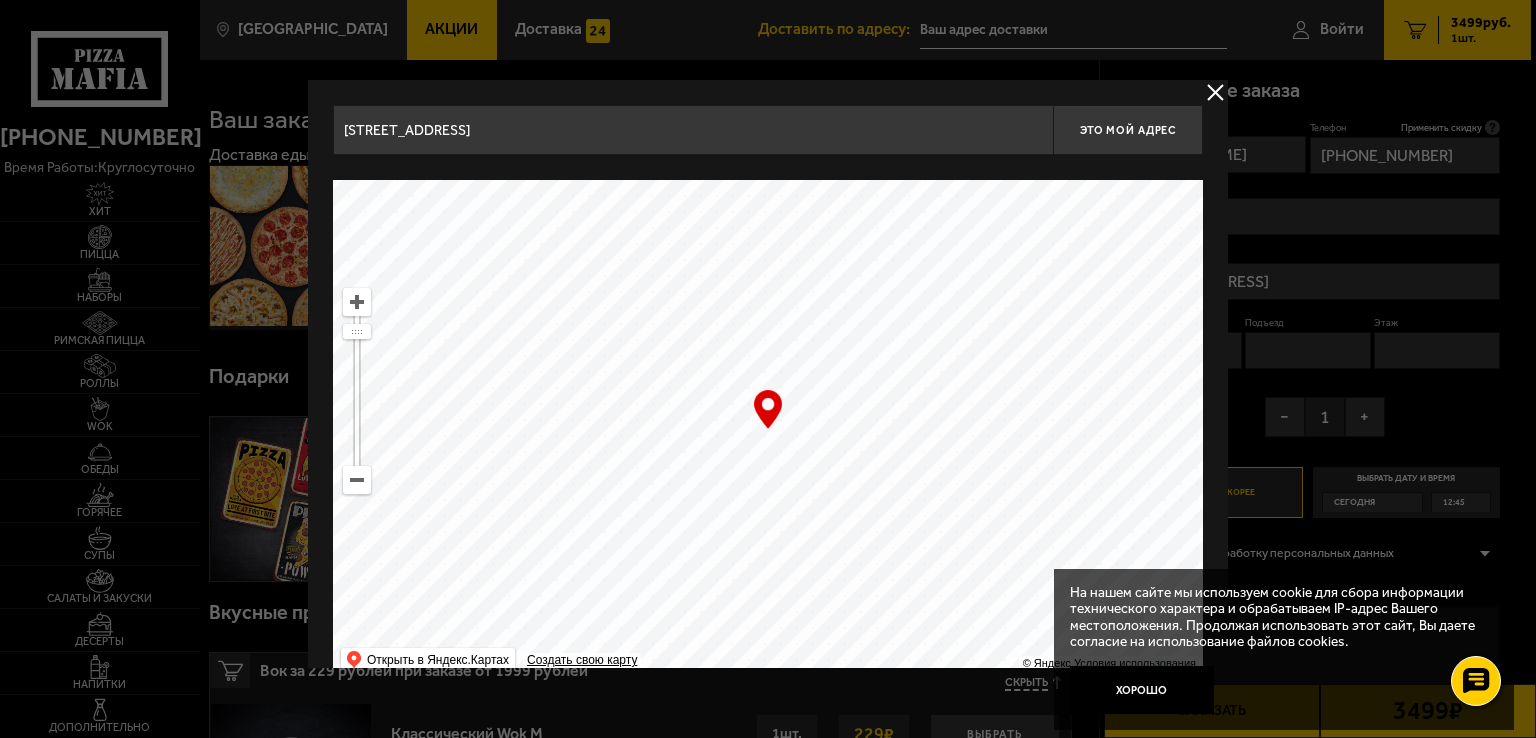 drag, startPoint x: 756, startPoint y: 494, endPoint x: 746, endPoint y: 505, distance: 14.866069 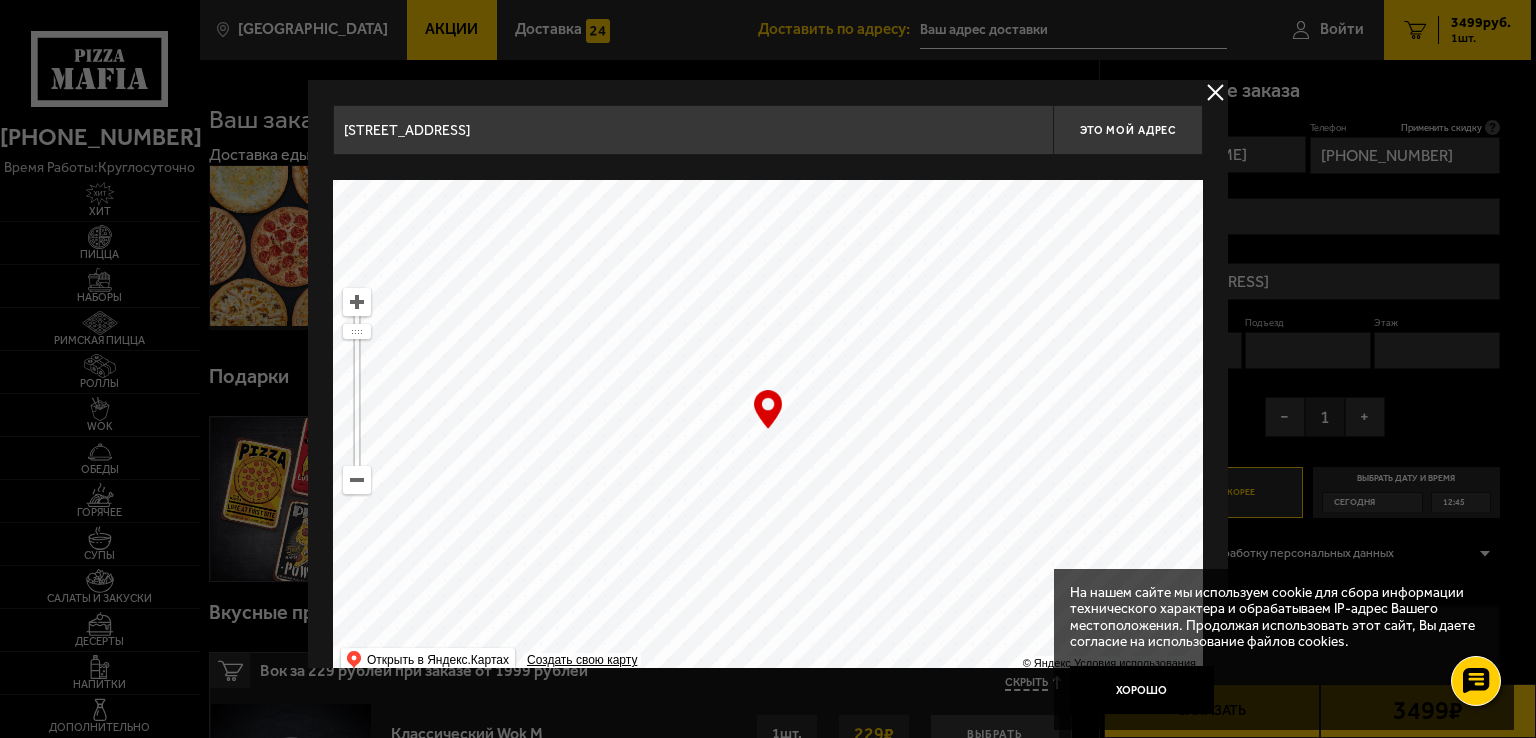 drag, startPoint x: 800, startPoint y: 486, endPoint x: 799, endPoint y: 470, distance: 16.03122 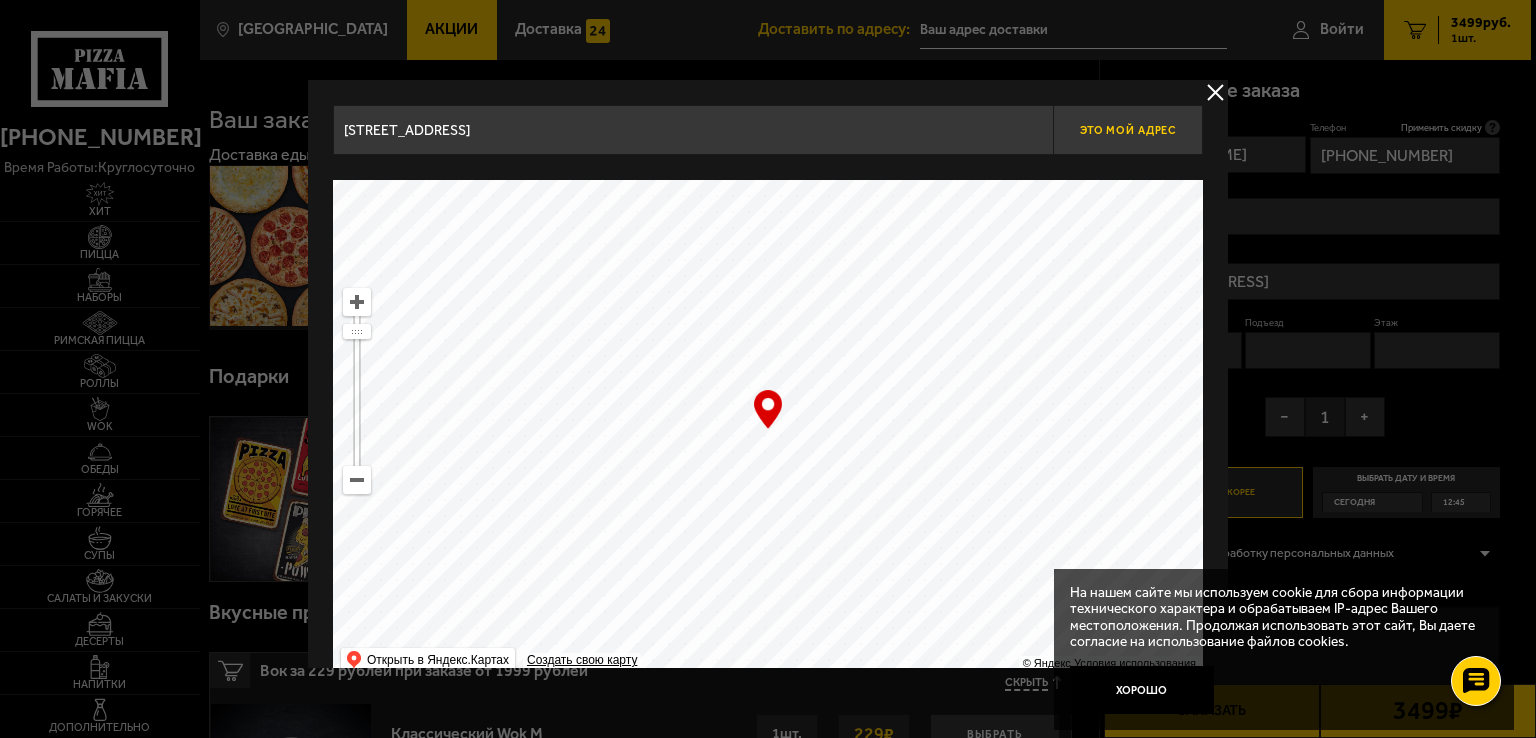 click on "Это мой адрес" at bounding box center (1128, 130) 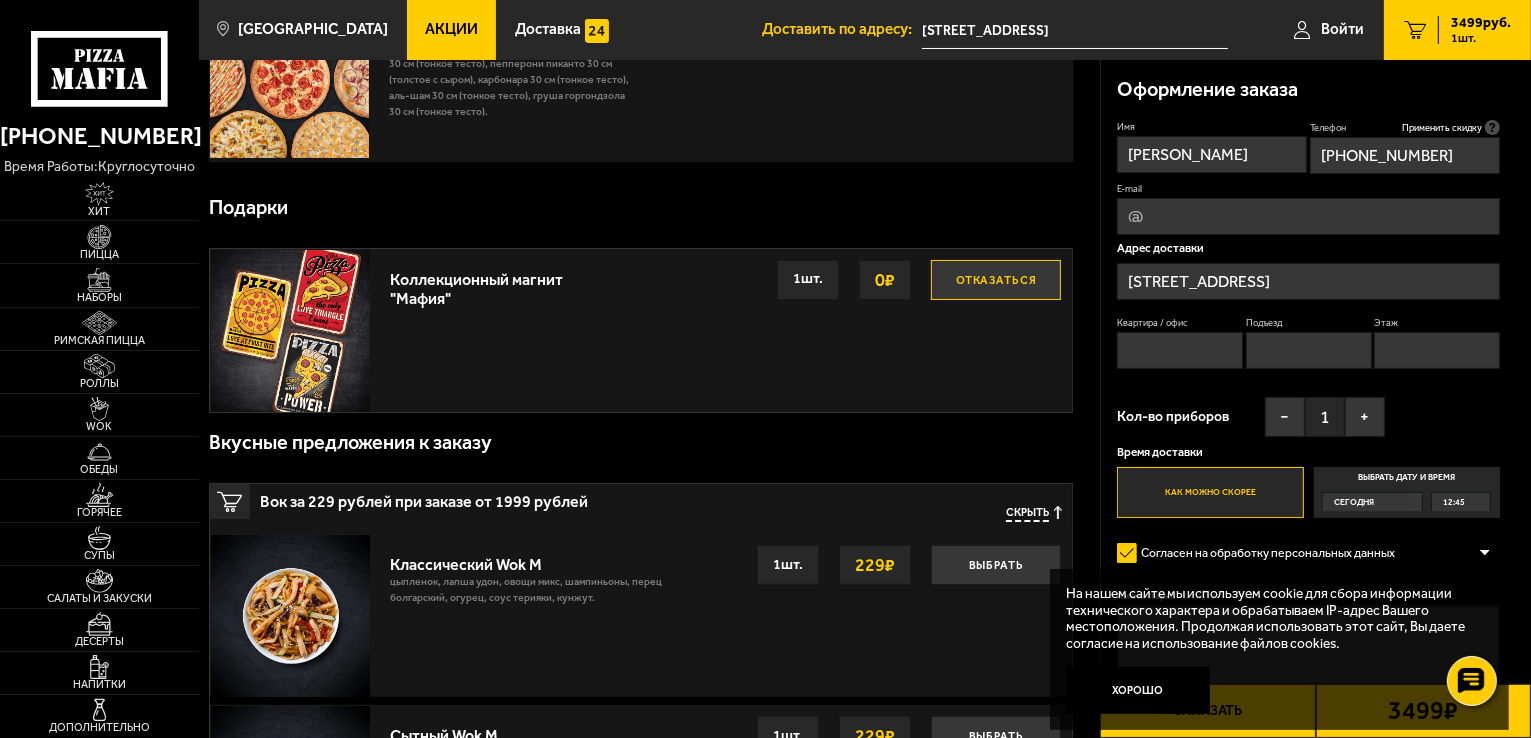 scroll, scrollTop: 200, scrollLeft: 0, axis: vertical 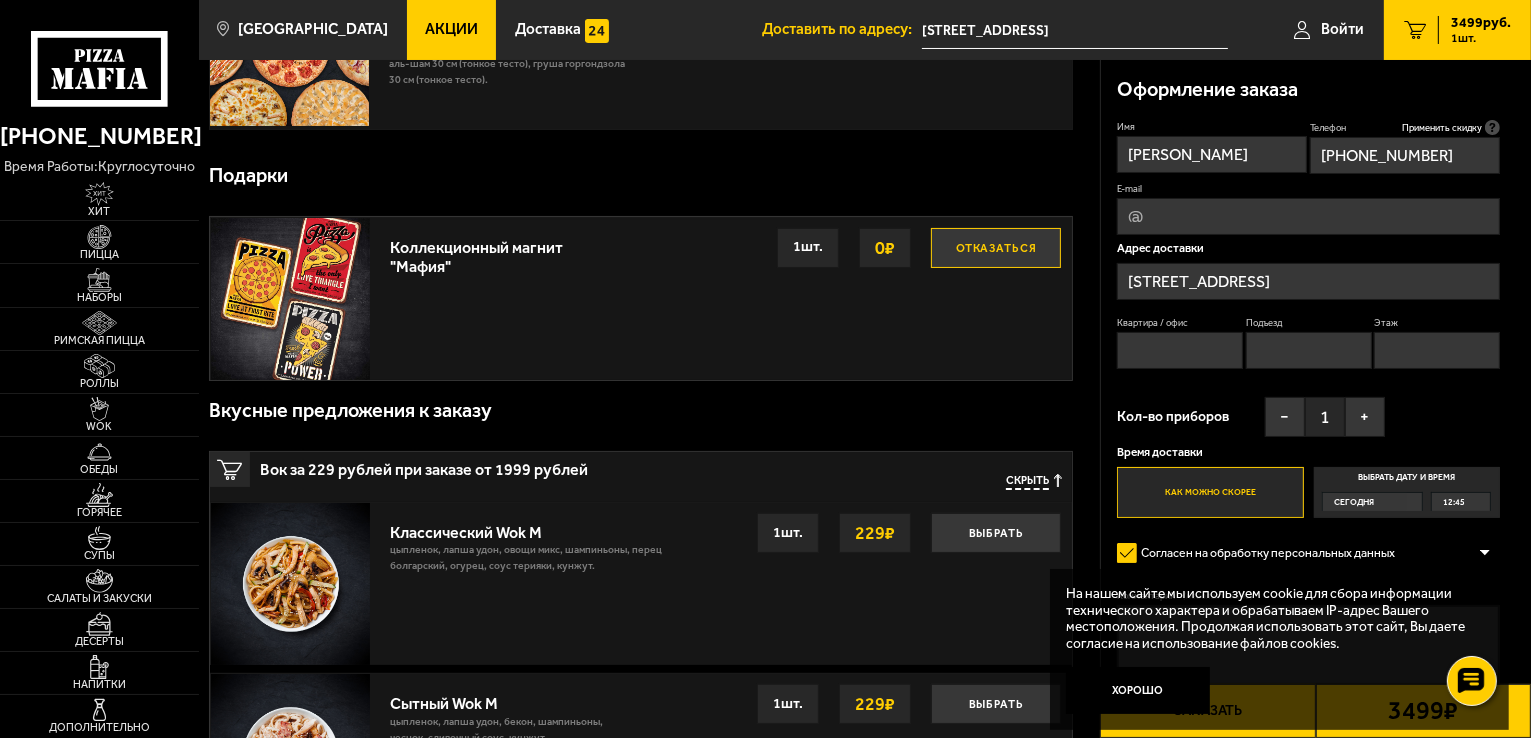 click on "Хорошо" at bounding box center (1138, 691) 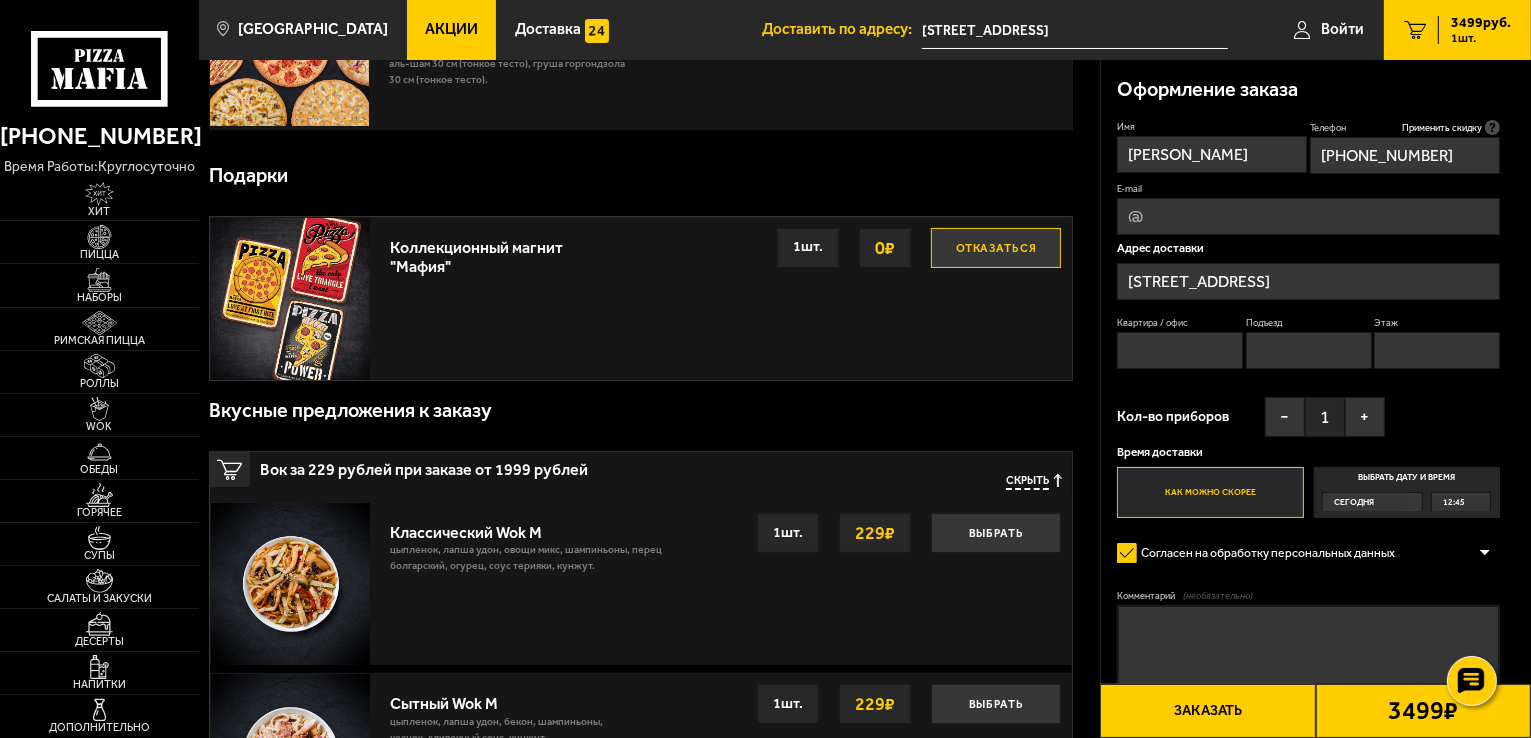 click on "Комментарий   (необязательно)" at bounding box center (1308, 645) 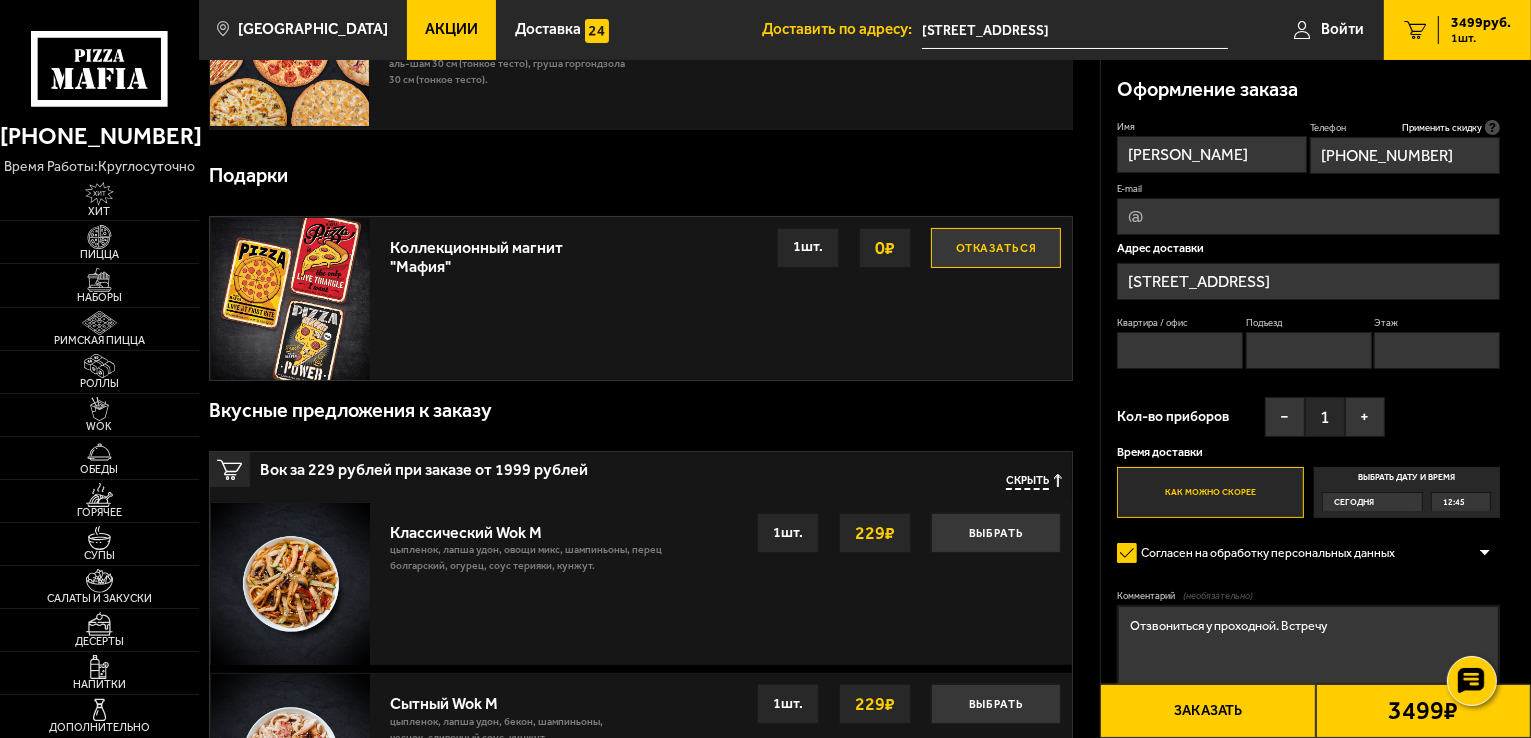 type on "Отзвониться у проходной. Встречу" 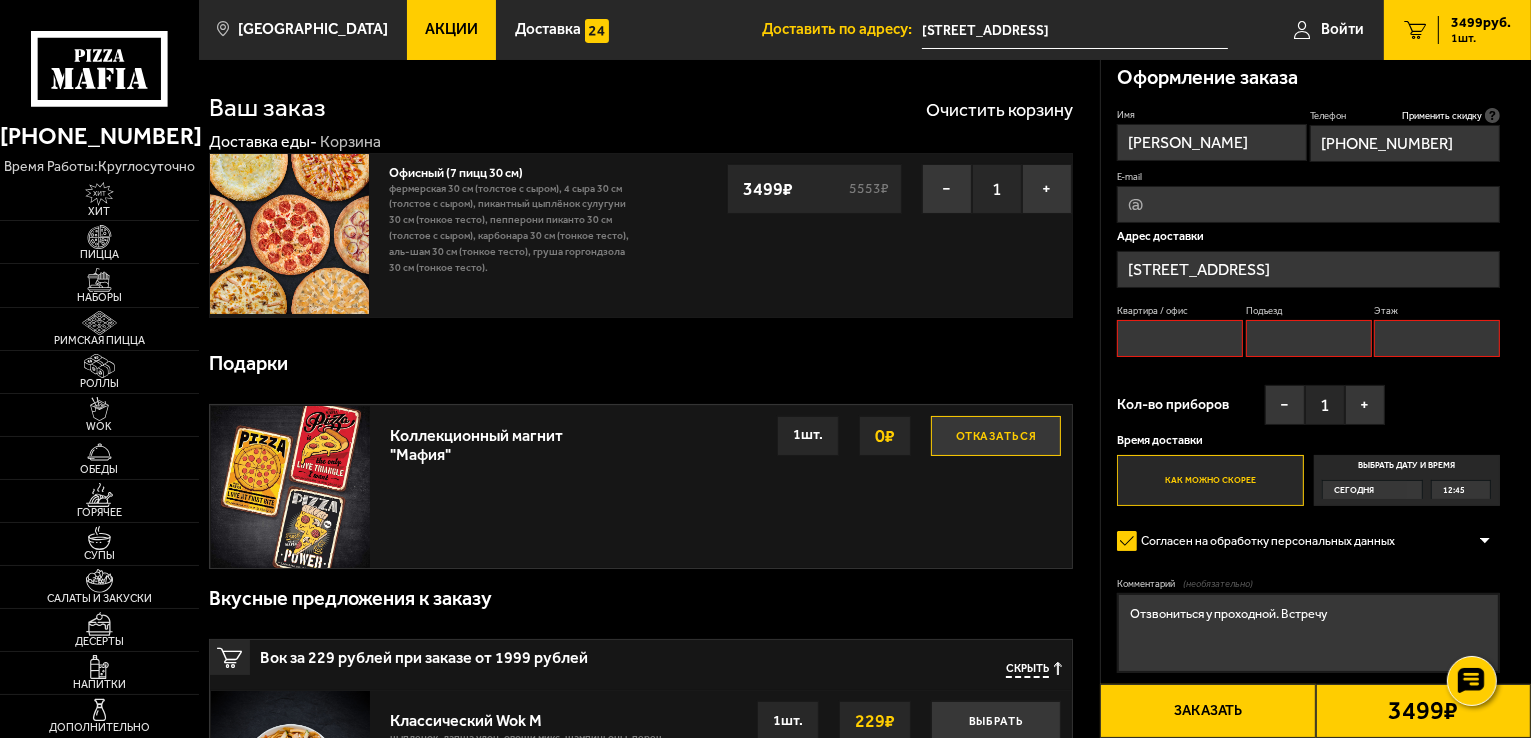 scroll, scrollTop: 0, scrollLeft: 0, axis: both 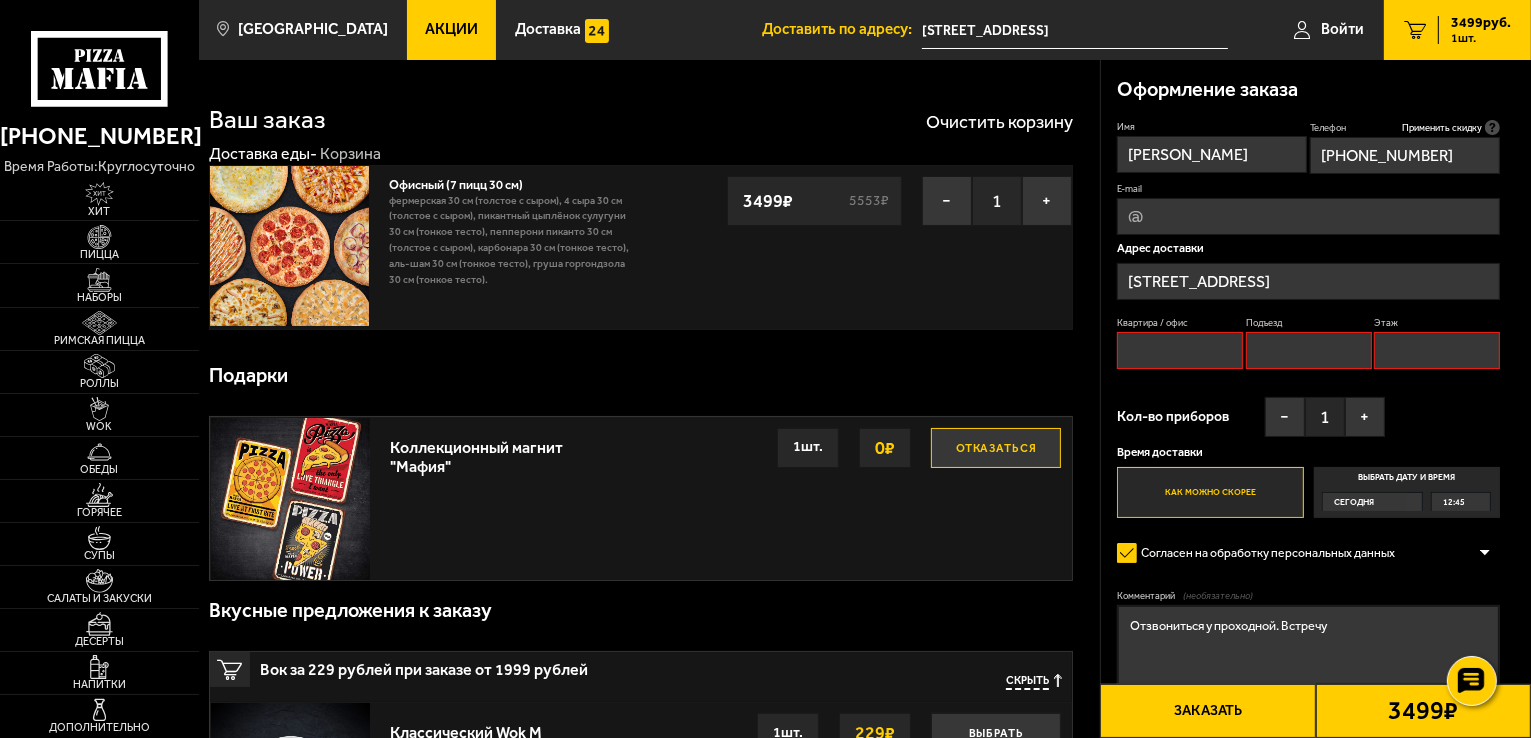 click on "Квартира / офис" at bounding box center (1180, 350) 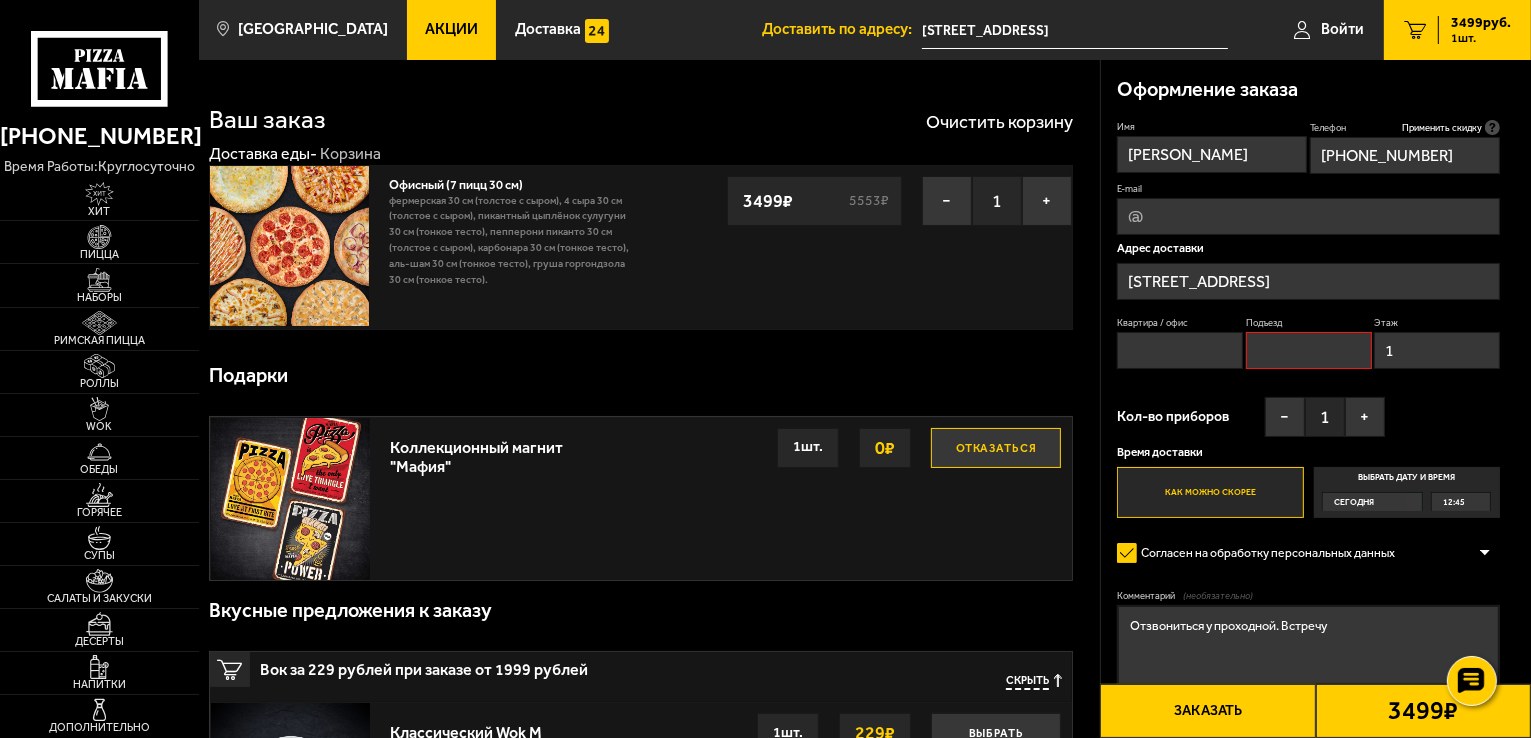 type on "1" 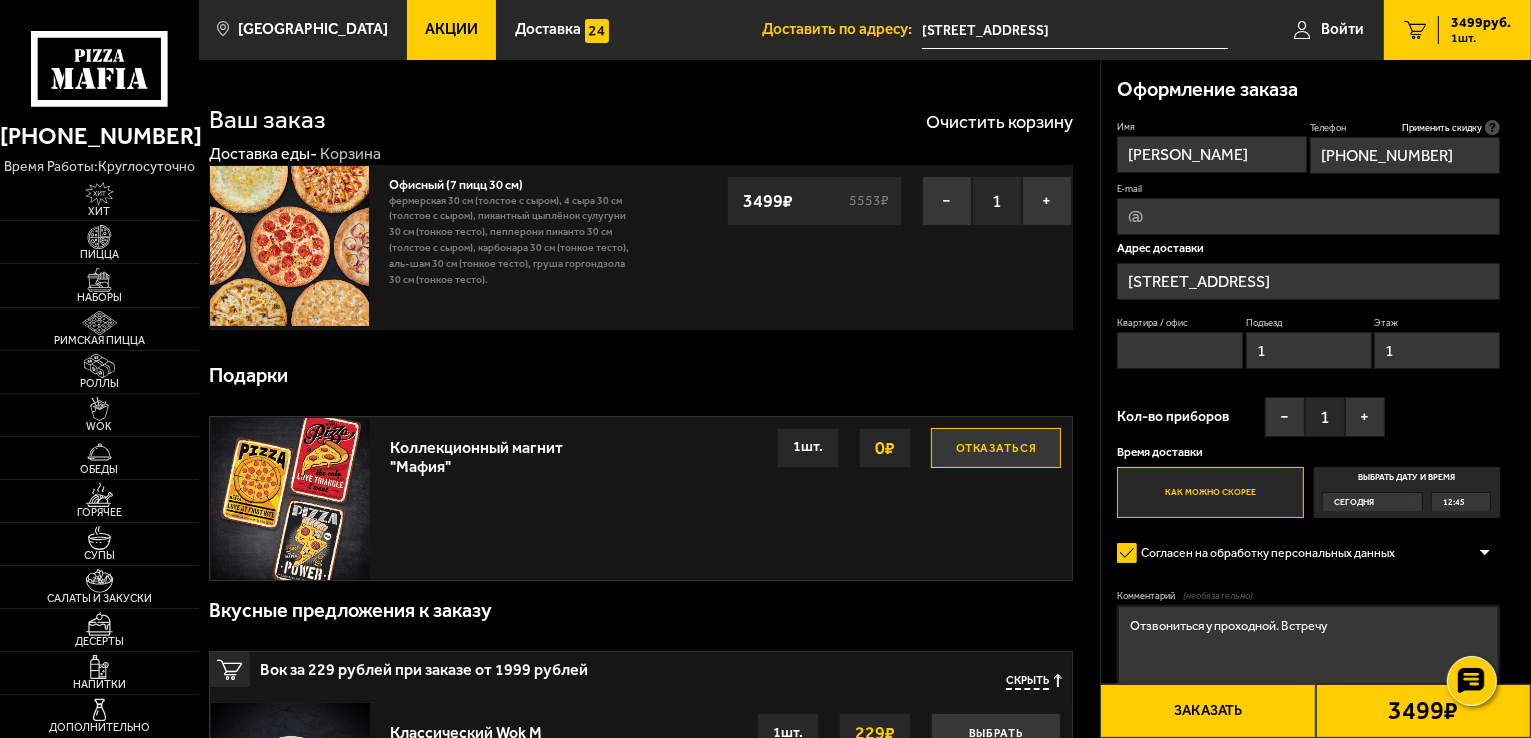 type on "1" 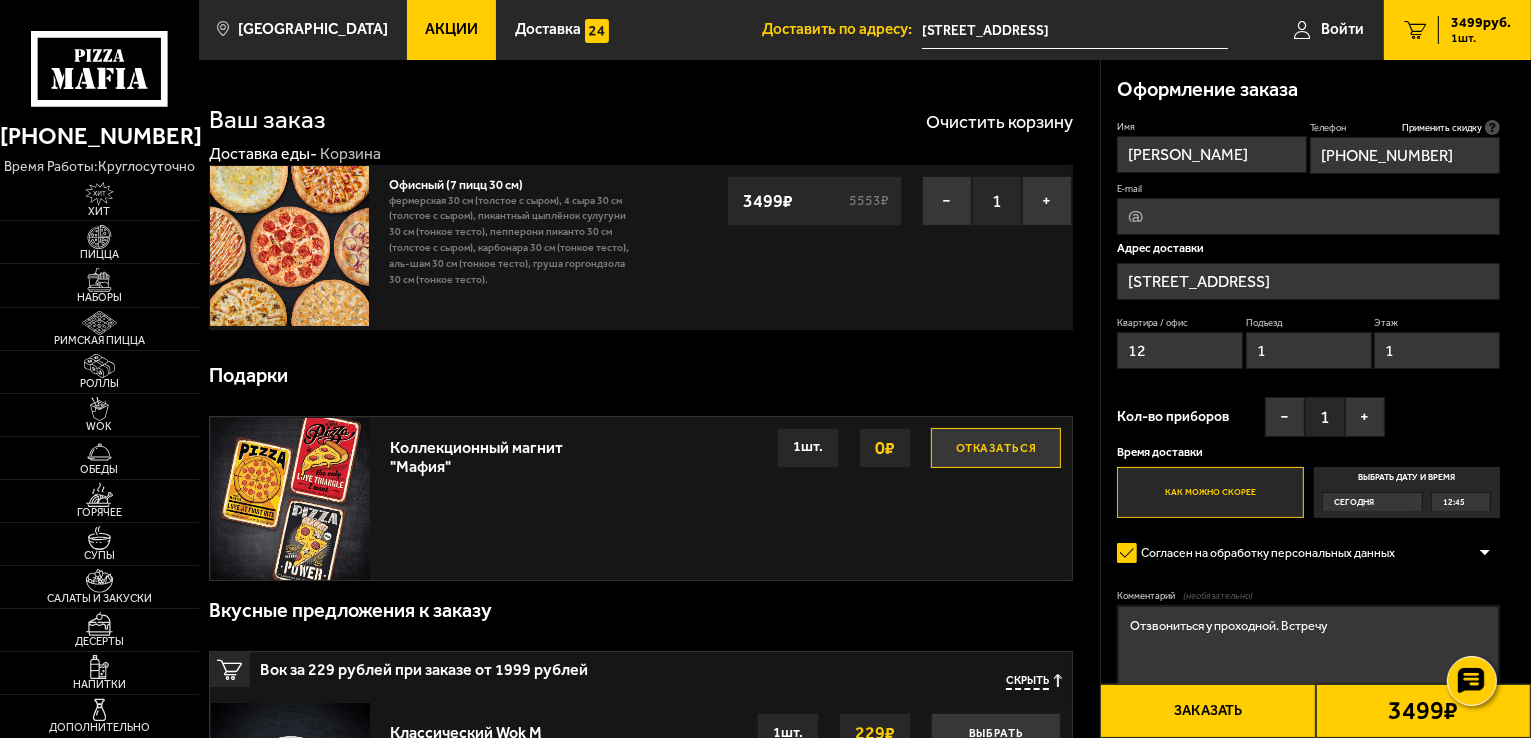 type on "12" 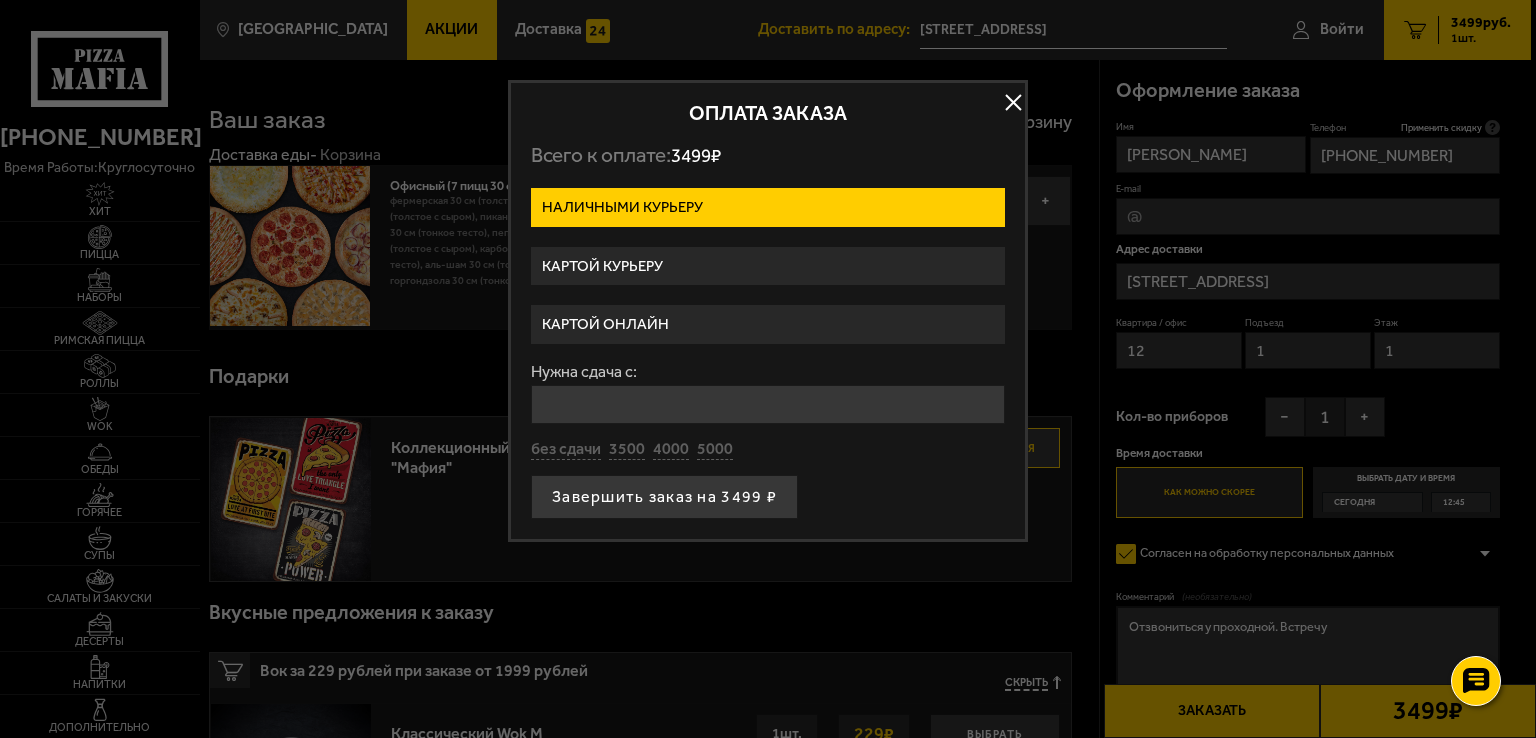 click on "Картой онлайн" at bounding box center [768, 324] 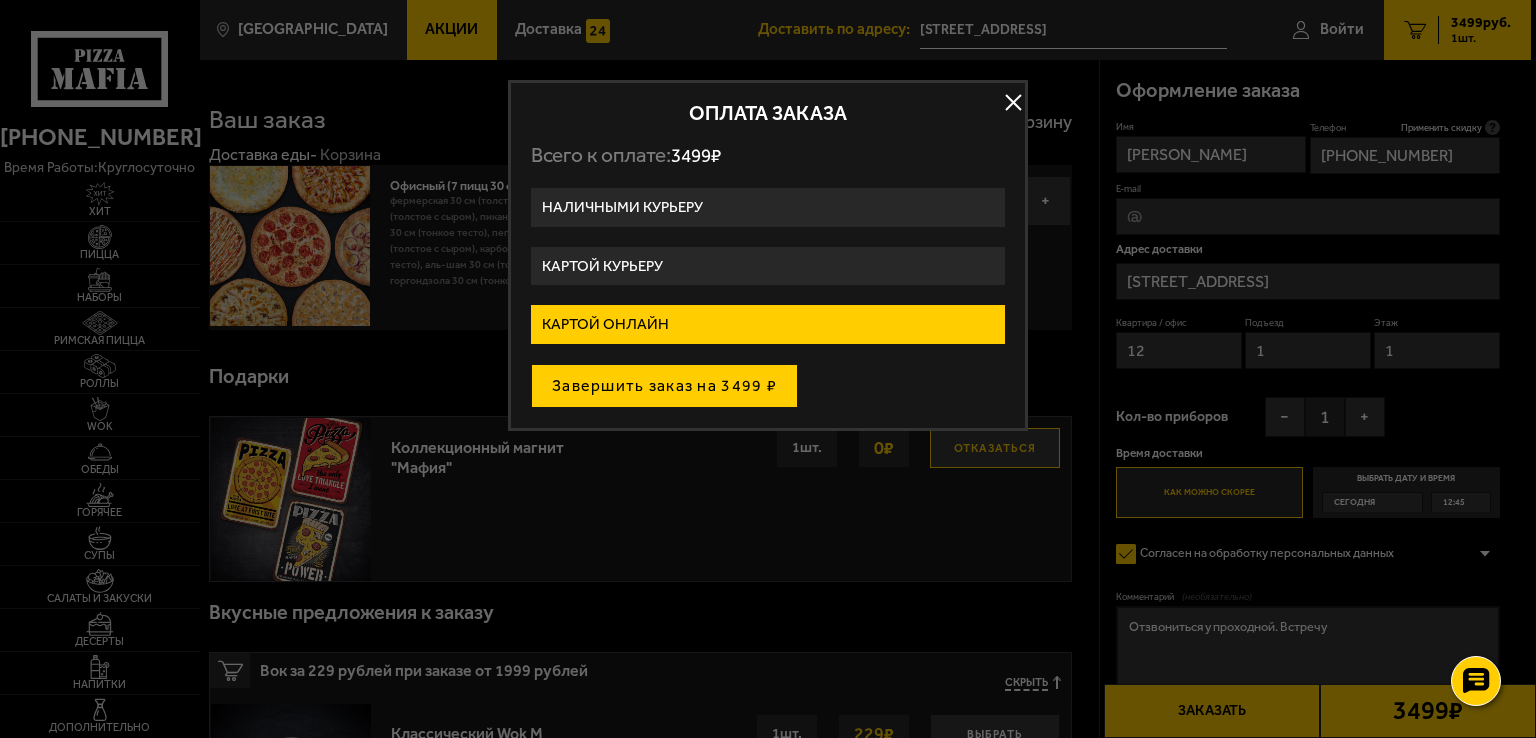 click on "Завершить заказ на 3499 ₽" at bounding box center (664, 386) 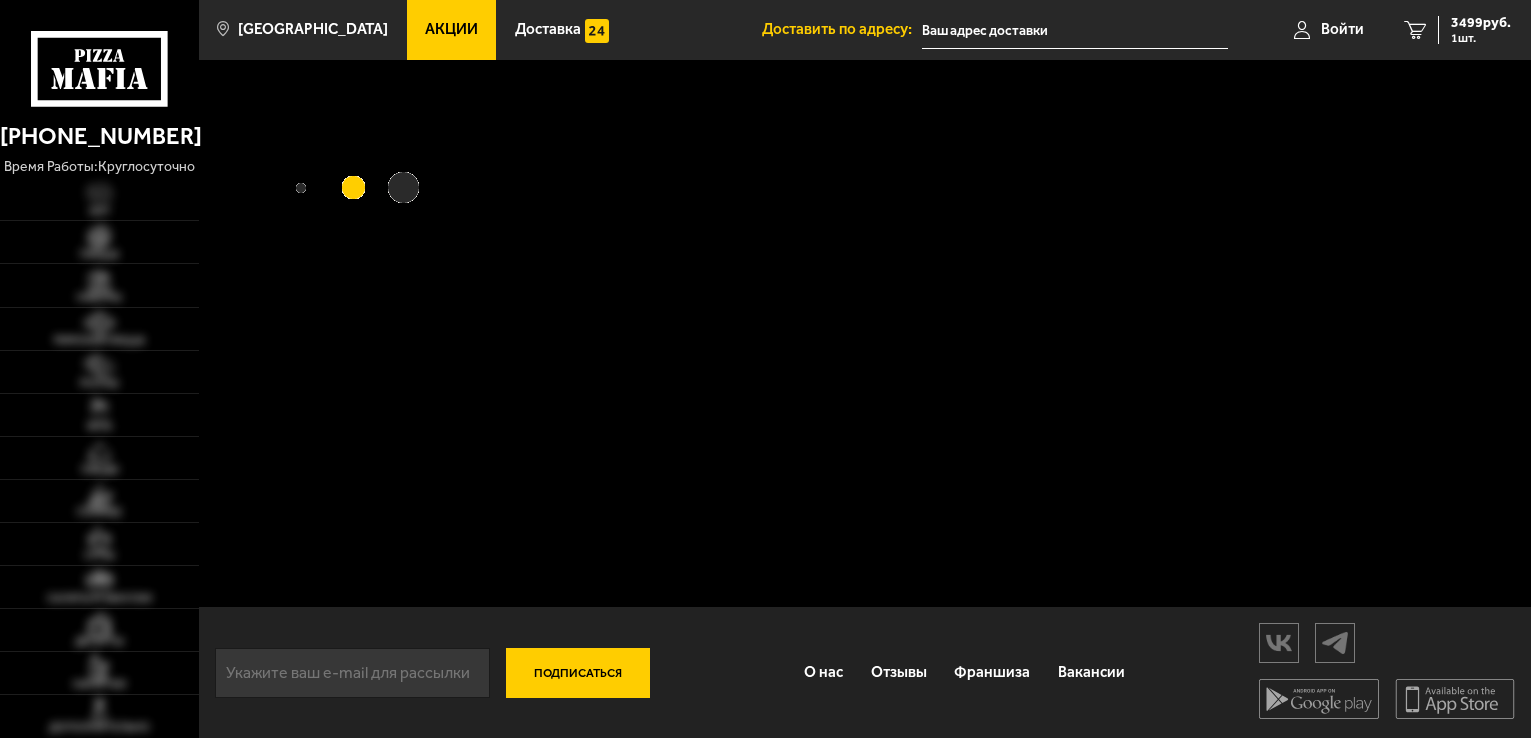 type on "[STREET_ADDRESS]" 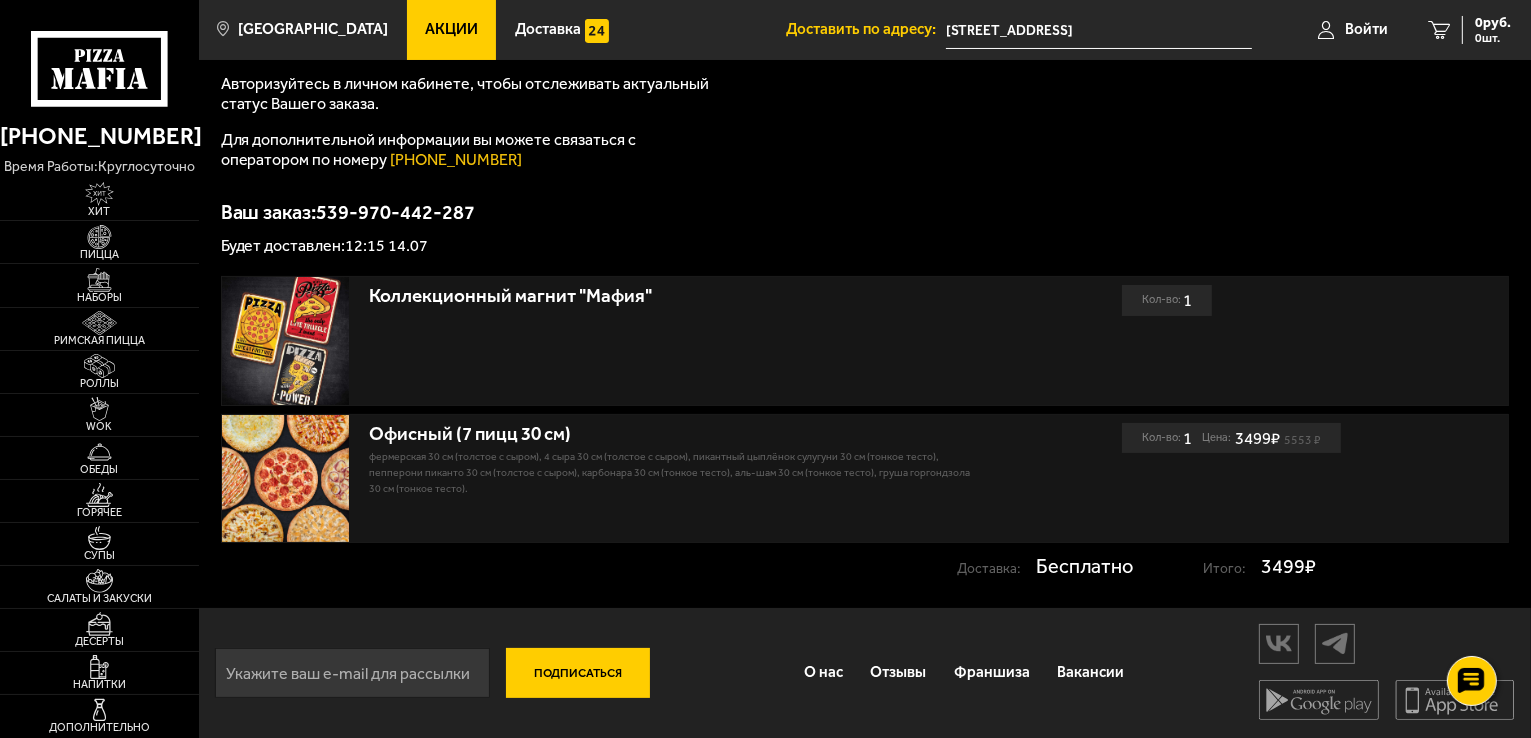 scroll, scrollTop: 256, scrollLeft: 0, axis: vertical 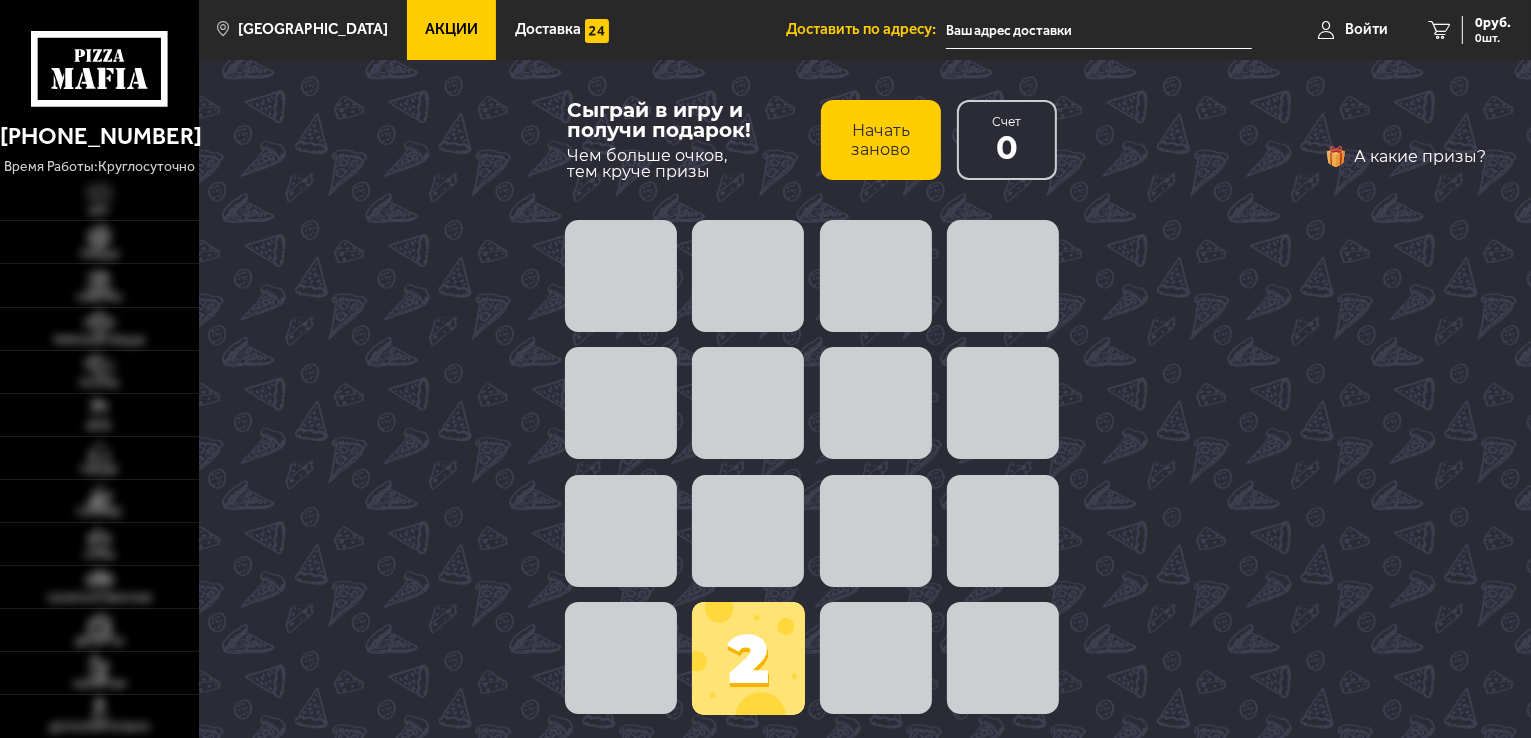 type on "[STREET_ADDRESS]" 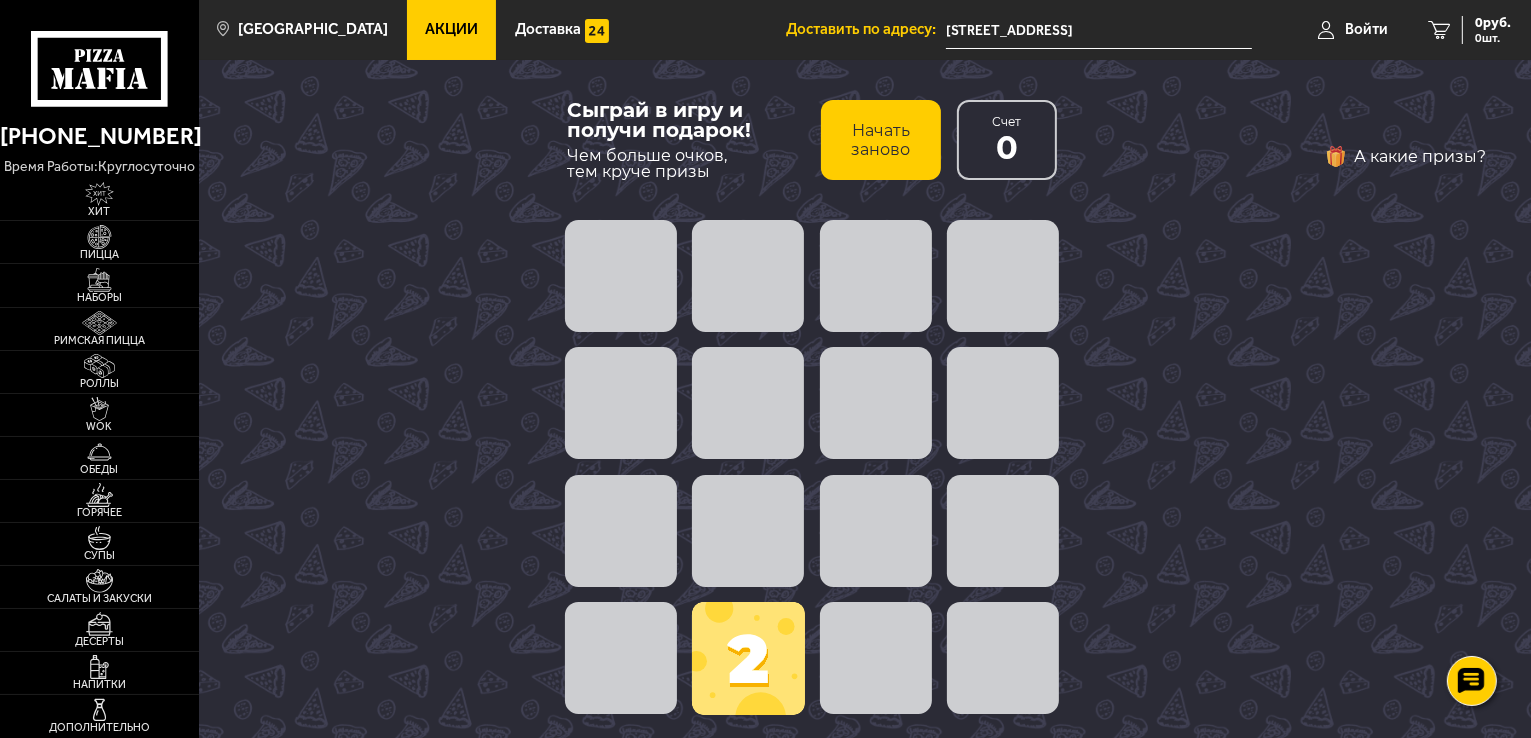 drag, startPoint x: 768, startPoint y: 667, endPoint x: 582, endPoint y: 644, distance: 187.41664 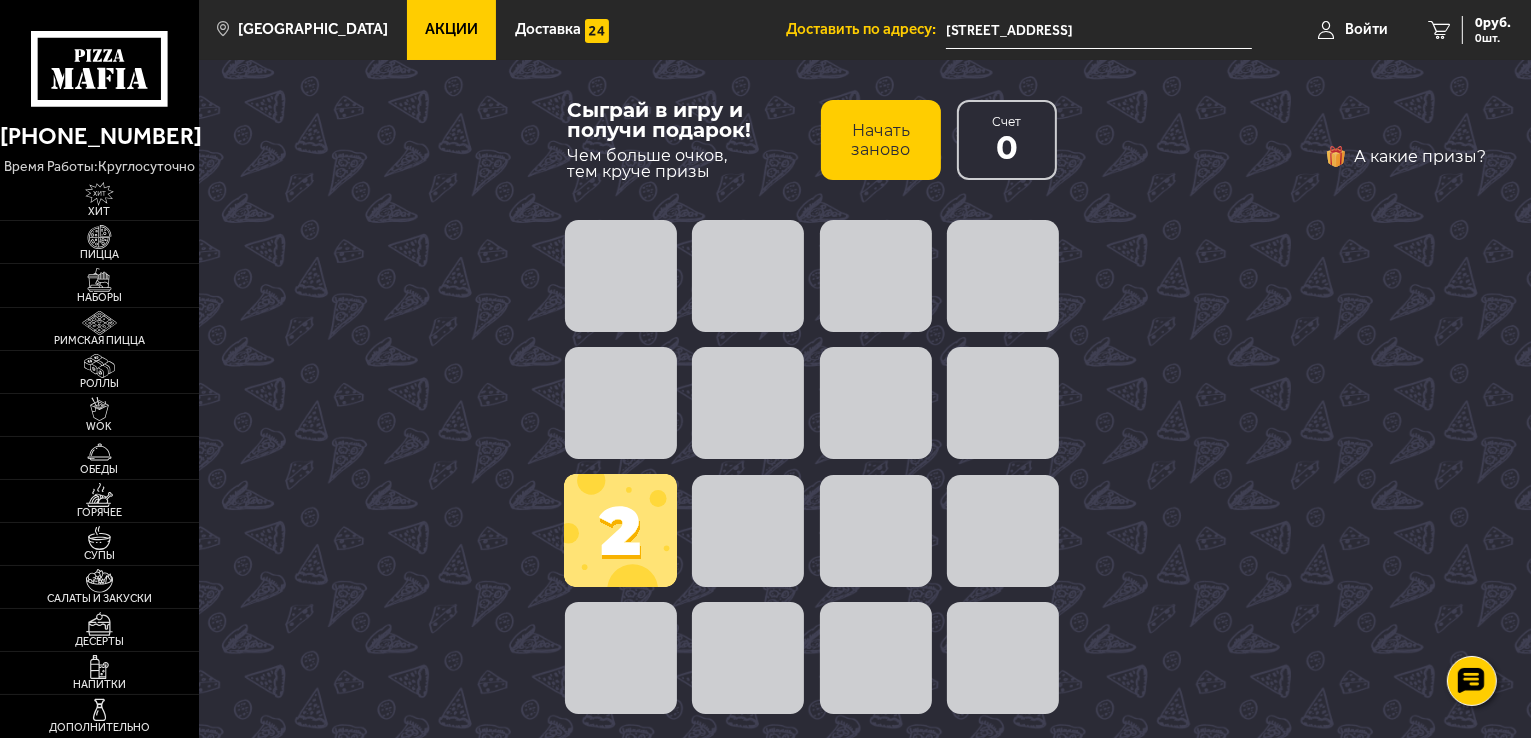 drag, startPoint x: 649, startPoint y: 528, endPoint x: 727, endPoint y: 528, distance: 78 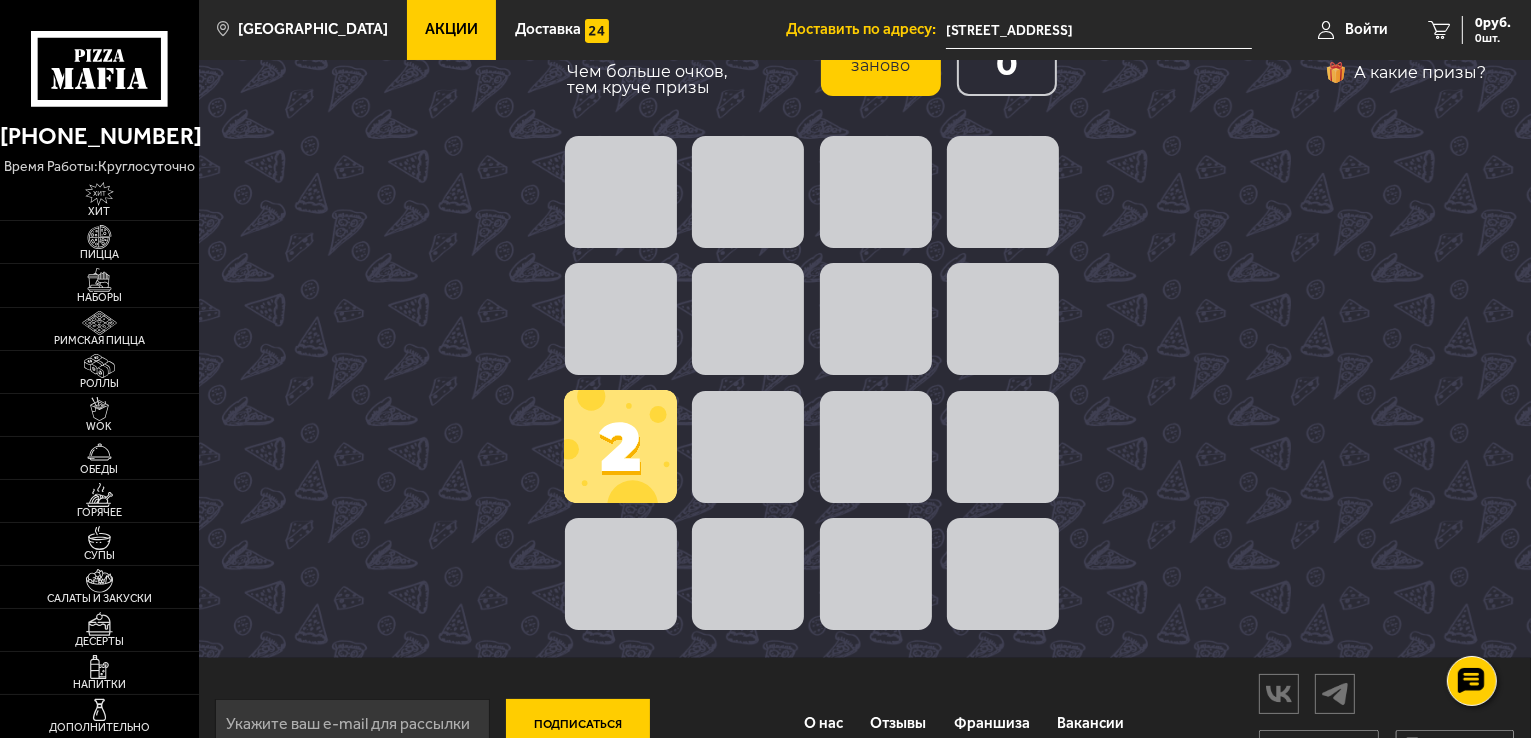 scroll, scrollTop: 51, scrollLeft: 0, axis: vertical 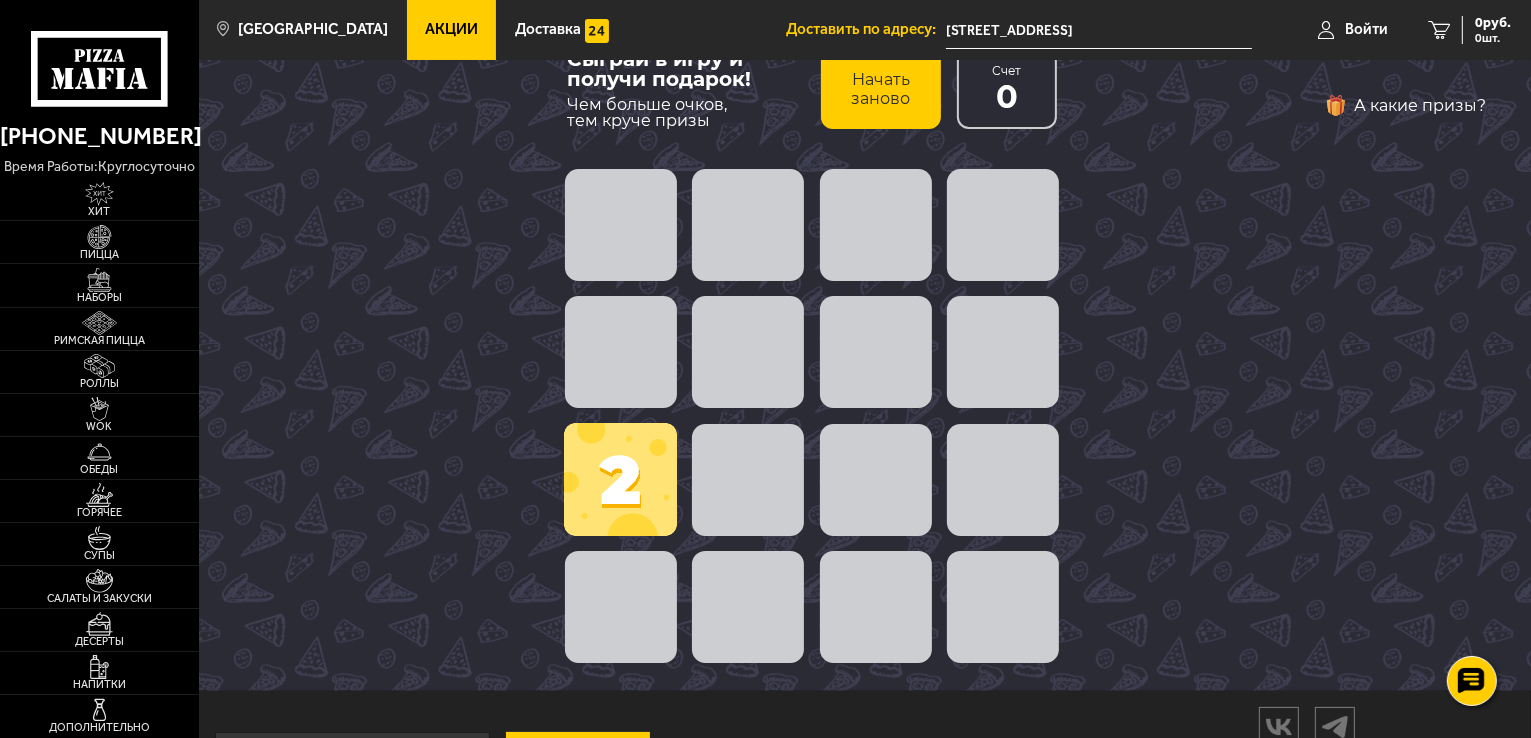 click on "А какие призы?" at bounding box center [1405, 105] 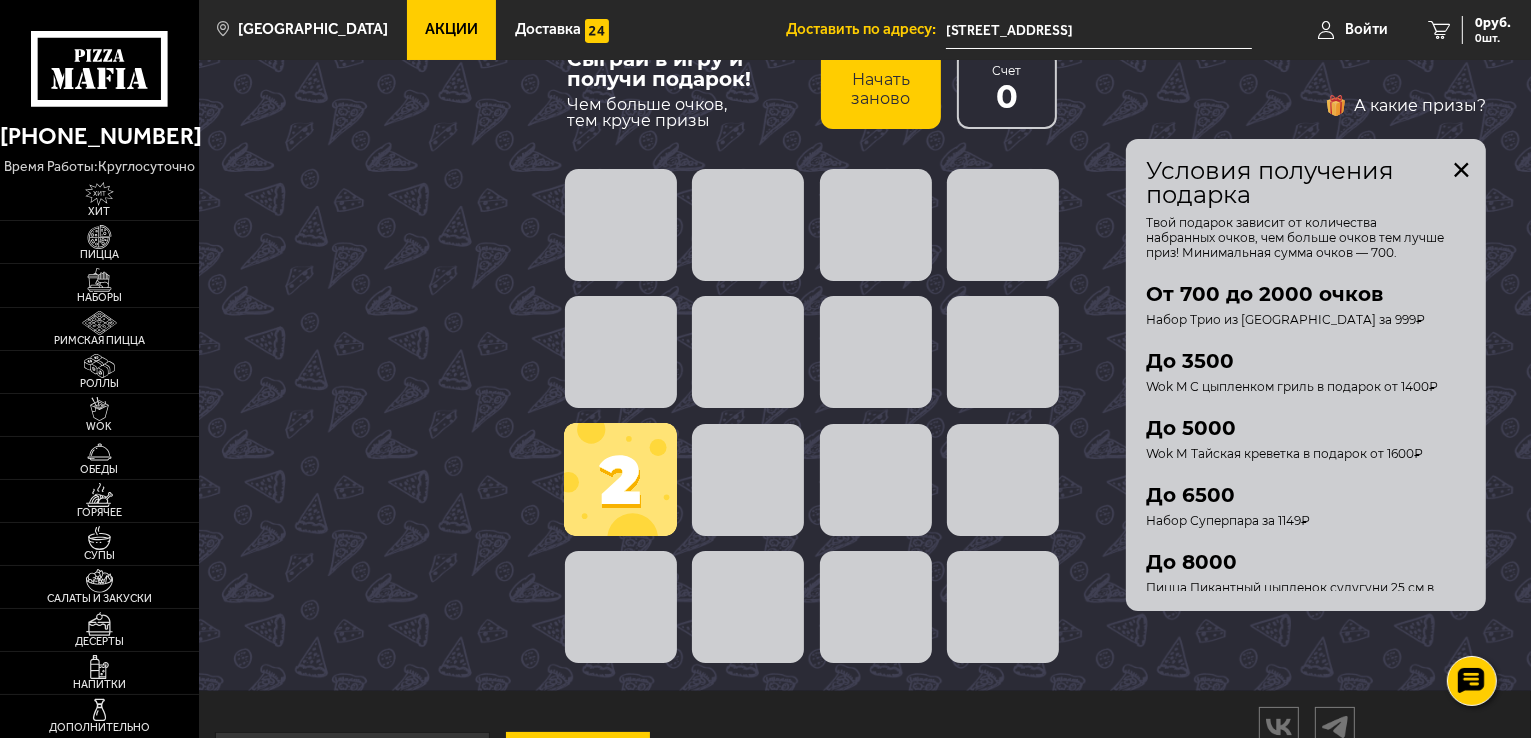 click on "Условия получения подарка Твой подарок зависит от количества набранных очков, чем больше очков тем лучше приз! Минимальная сумма очков — 700. От 700 до 2000 очков Набор Трио из Рио за 999₽ До 3500 Wok M С цыпленком гриль в подарок от 1400₽ До 5000 Wok М Тайская креветка в подарок от 1600₽ До 6500 Набор Суперпара за 1149₽ До 8000 Пицца Пикантный цыпленок сулугуни 25 см в подарок от 1800₽ От 8000 и выше Пицца Чикен Ранч 25 см в подарок от 2000₽ Скорее принимайте участие и не забудь поделиться игрой с друзьями! Информация об условиях и товарах, участвующих в акции" at bounding box center [1316, 375] 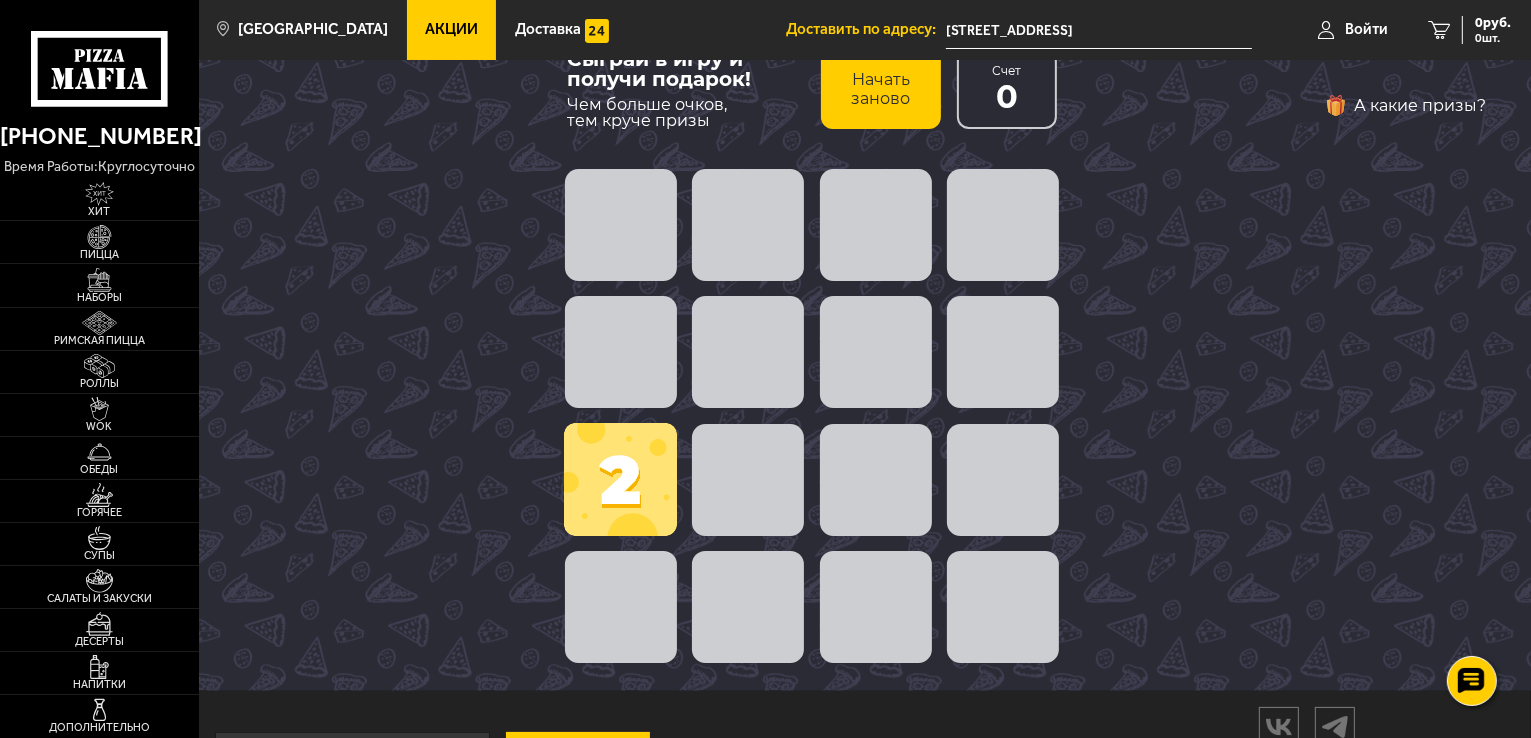 click at bounding box center (620, 479) 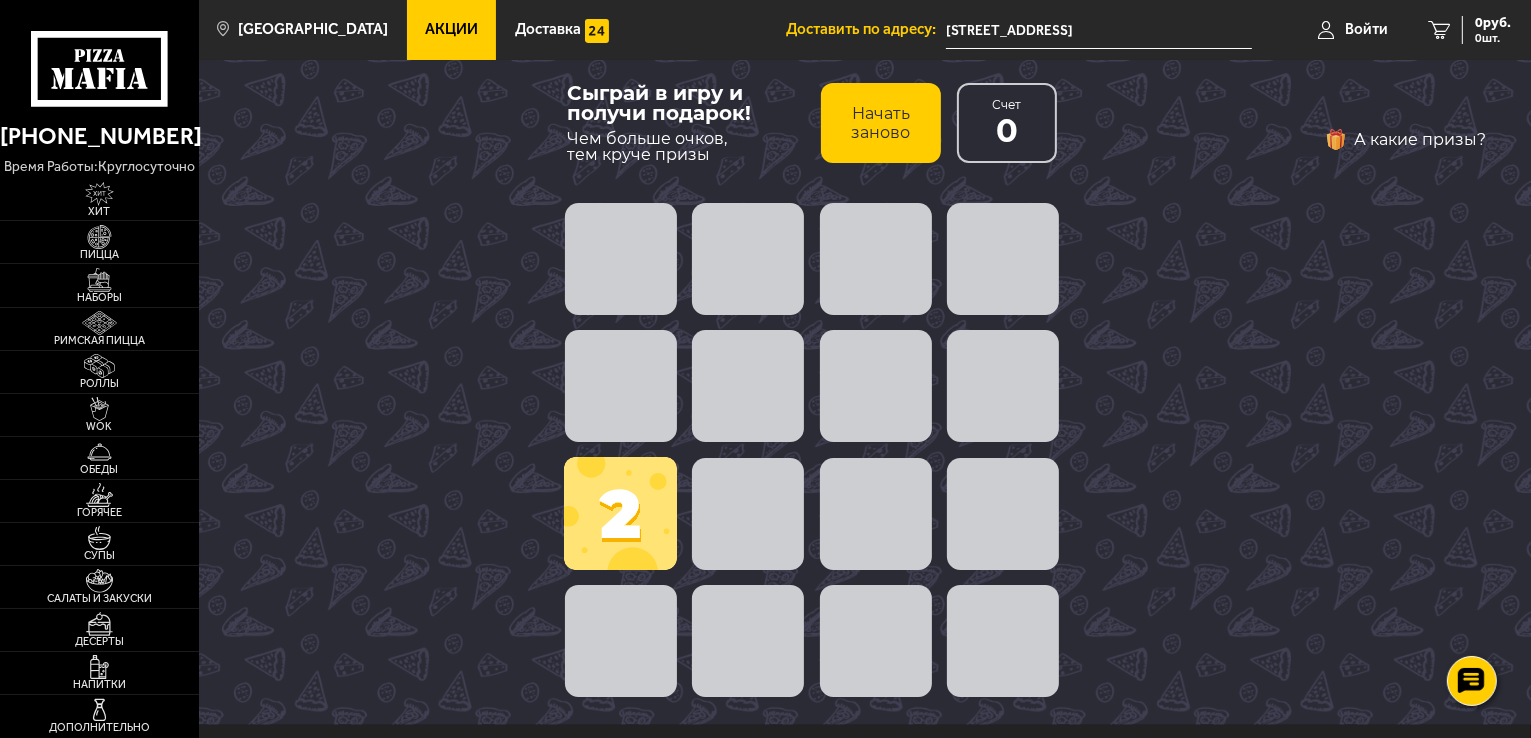 scroll, scrollTop: 0, scrollLeft: 0, axis: both 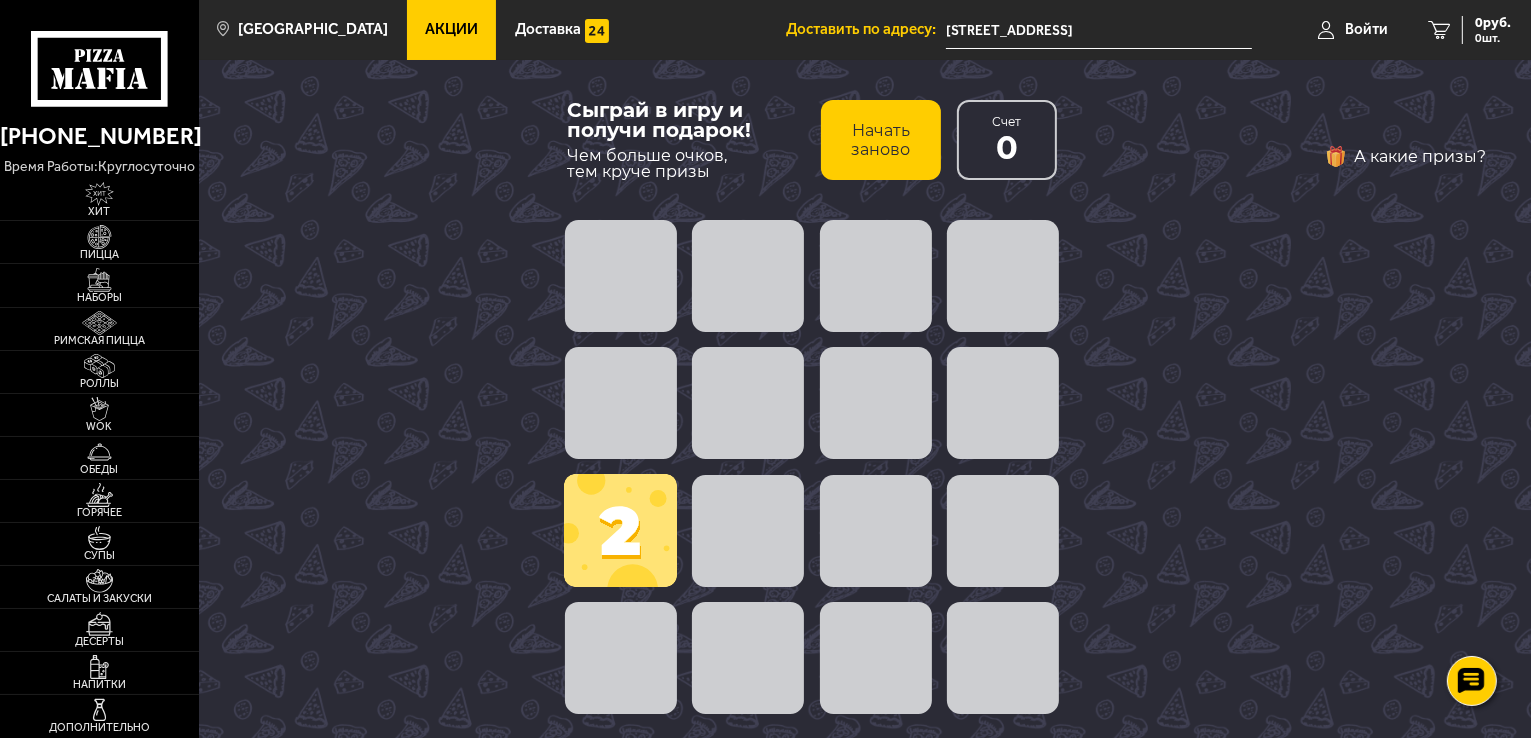 click at bounding box center [620, 530] 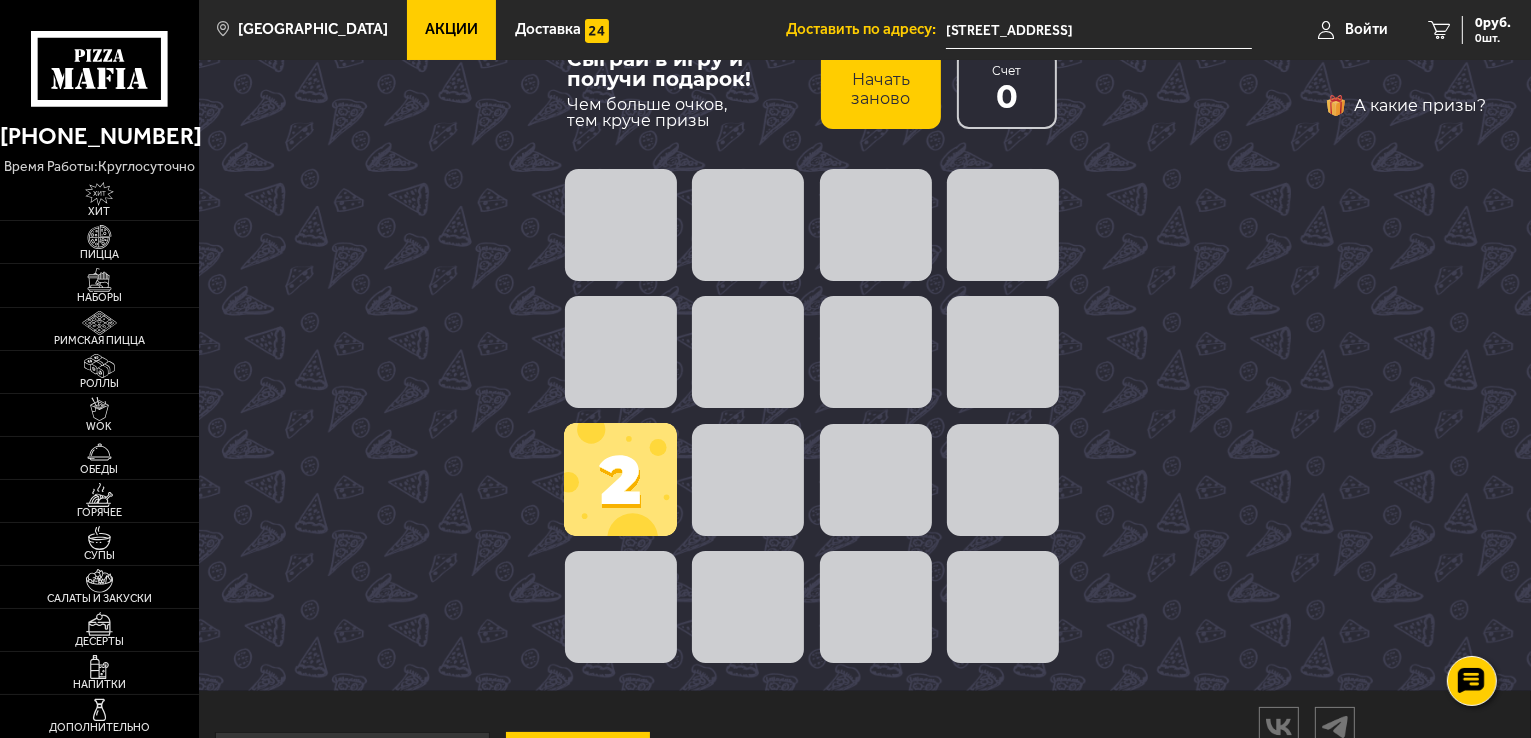 scroll, scrollTop: 0, scrollLeft: 0, axis: both 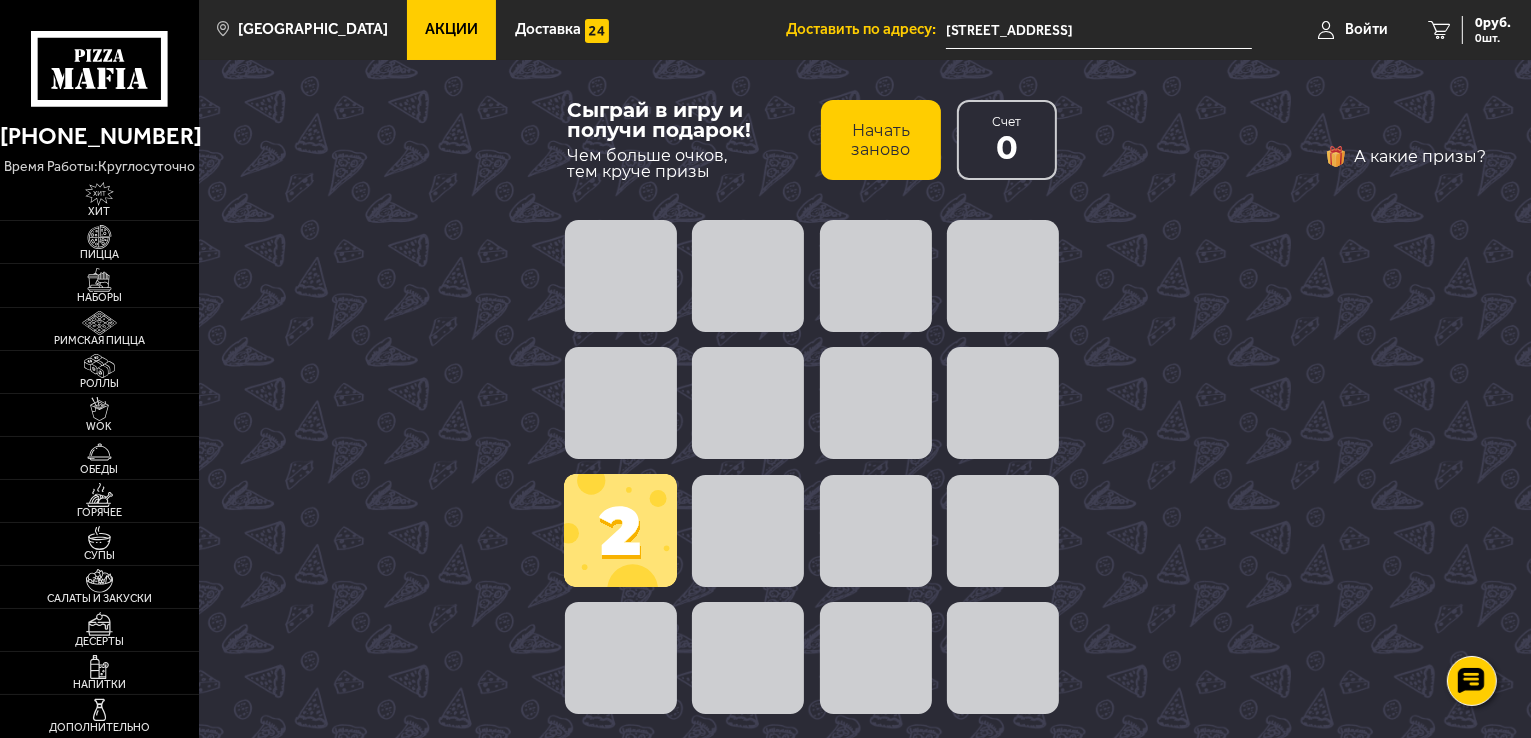 drag, startPoint x: 648, startPoint y: 537, endPoint x: 622, endPoint y: 602, distance: 70.00714 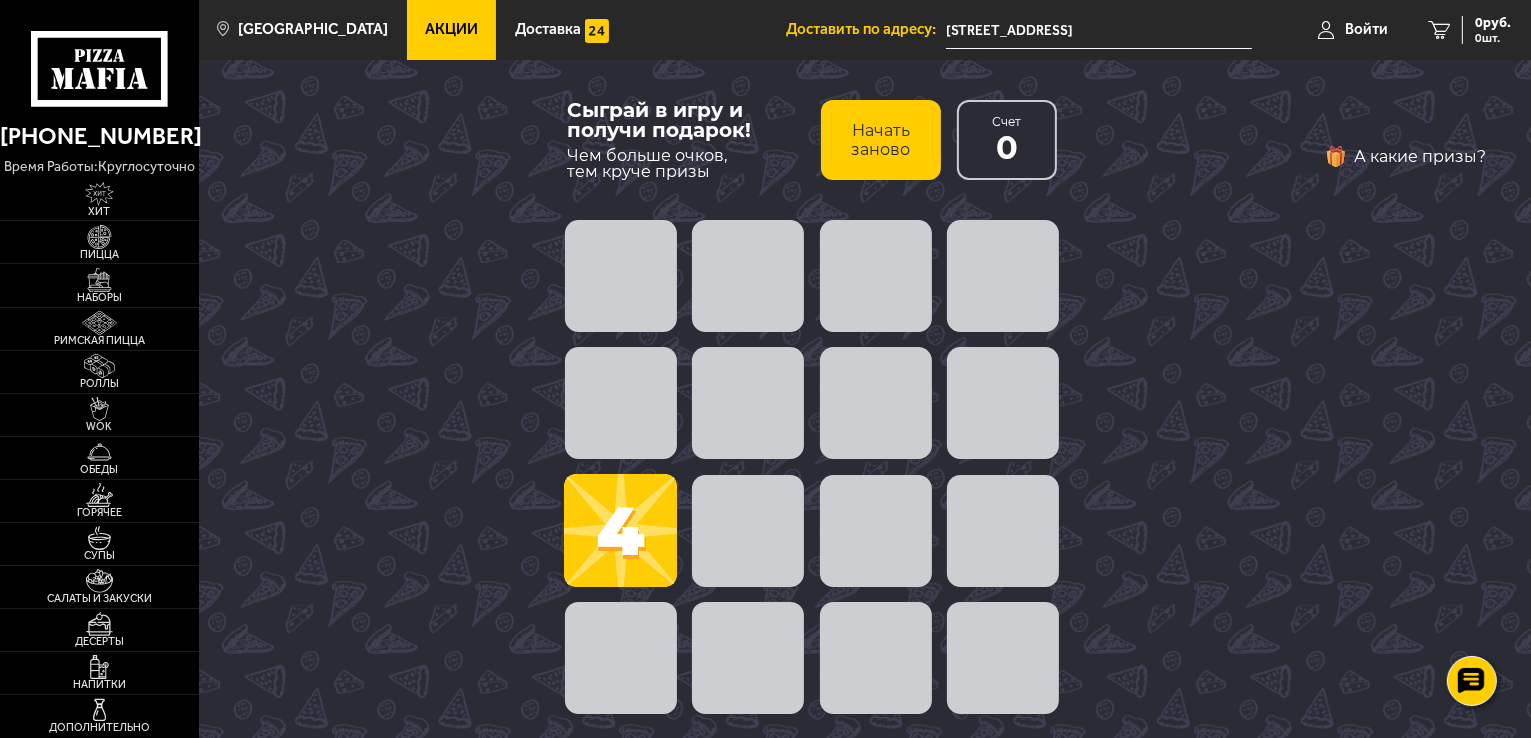 drag, startPoint x: 629, startPoint y: 537, endPoint x: 873, endPoint y: 508, distance: 245.71732 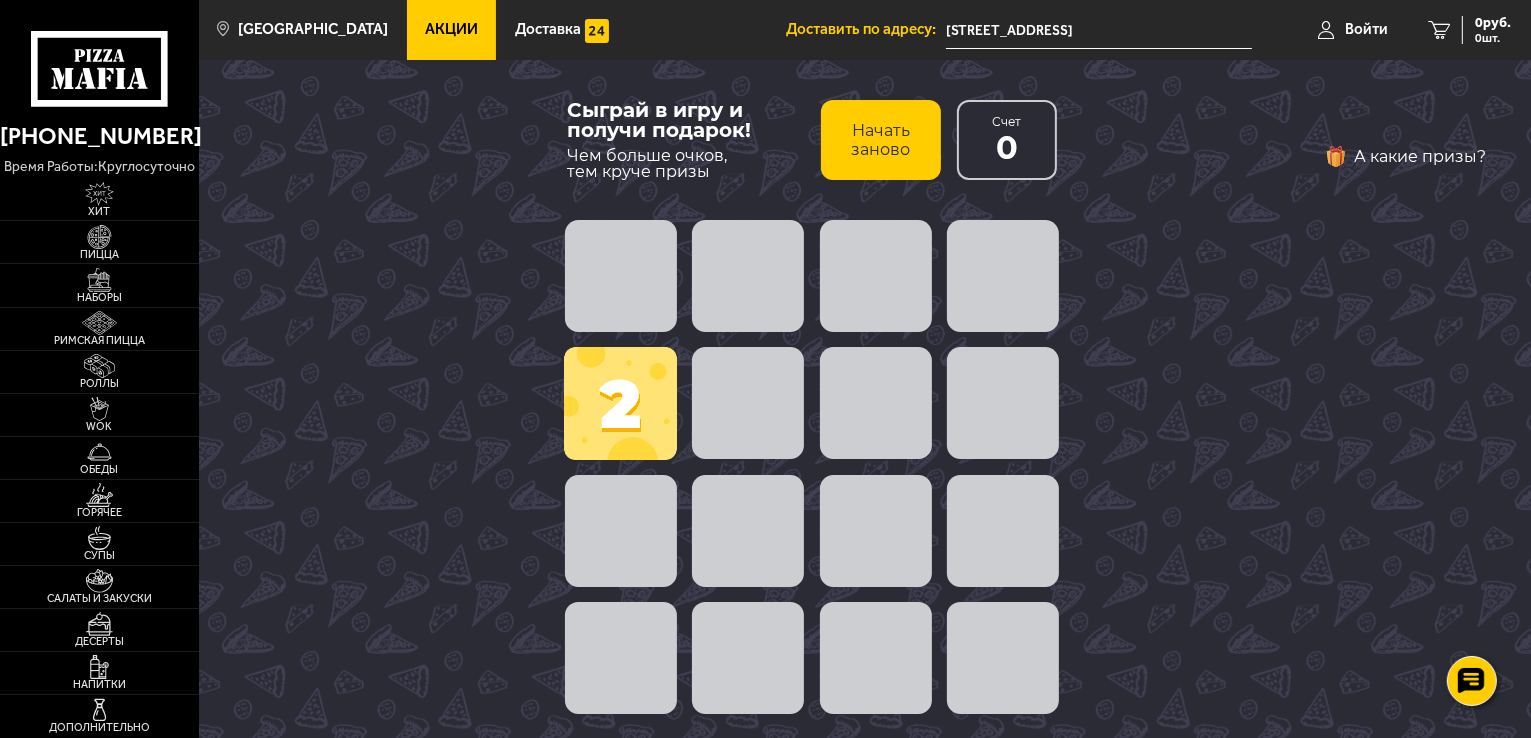 drag, startPoint x: 637, startPoint y: 401, endPoint x: 655, endPoint y: 570, distance: 169.95587 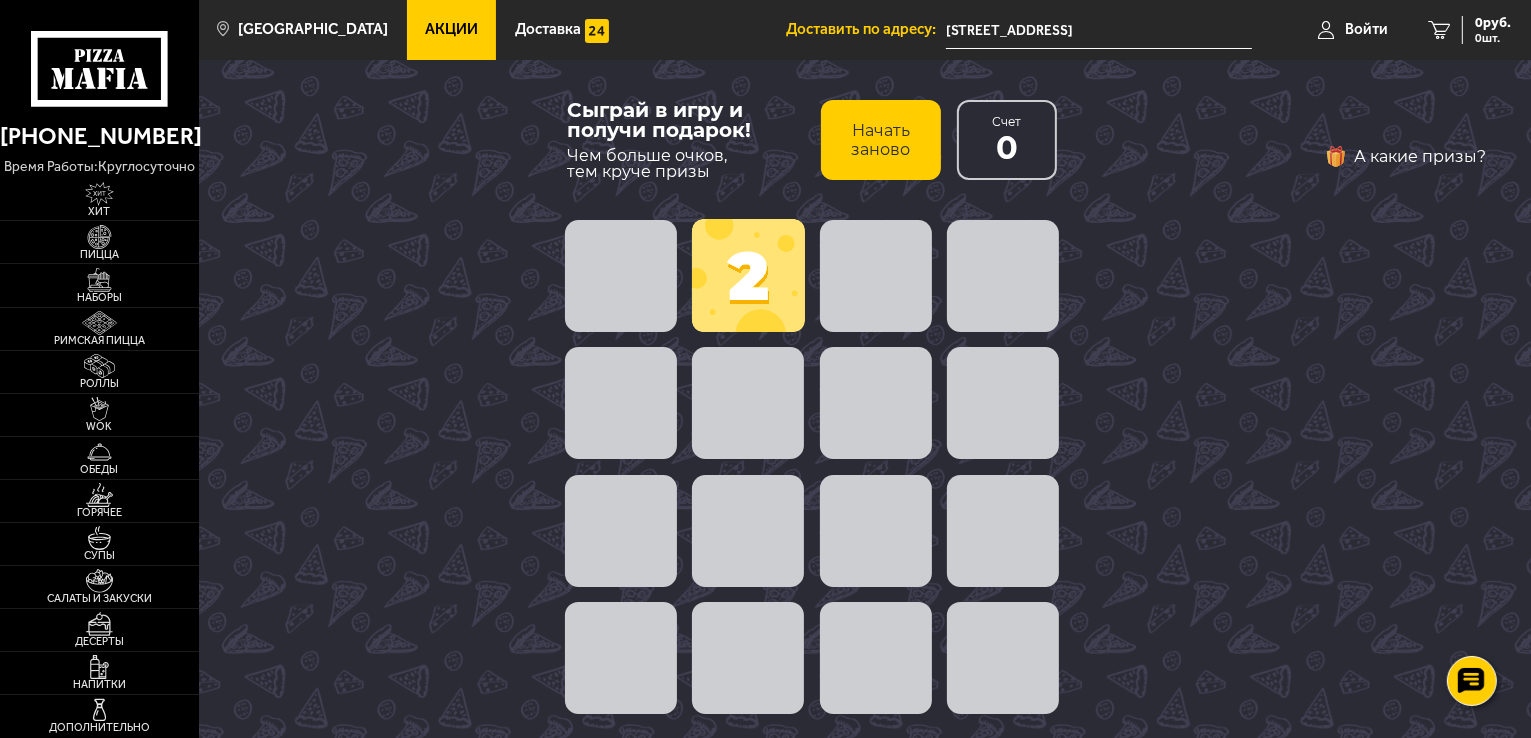 drag, startPoint x: 763, startPoint y: 271, endPoint x: 603, endPoint y: 277, distance: 160.11246 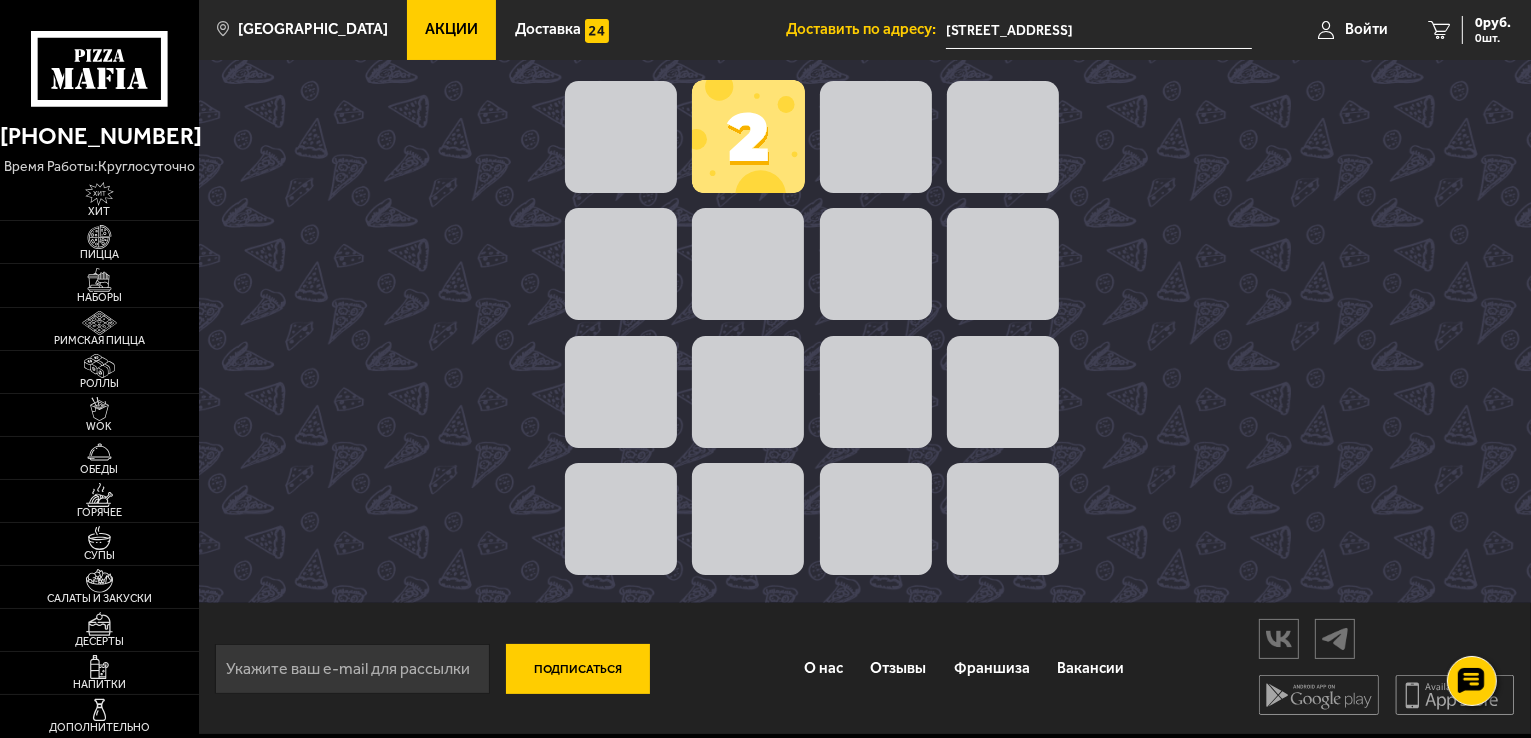 scroll, scrollTop: 151, scrollLeft: 0, axis: vertical 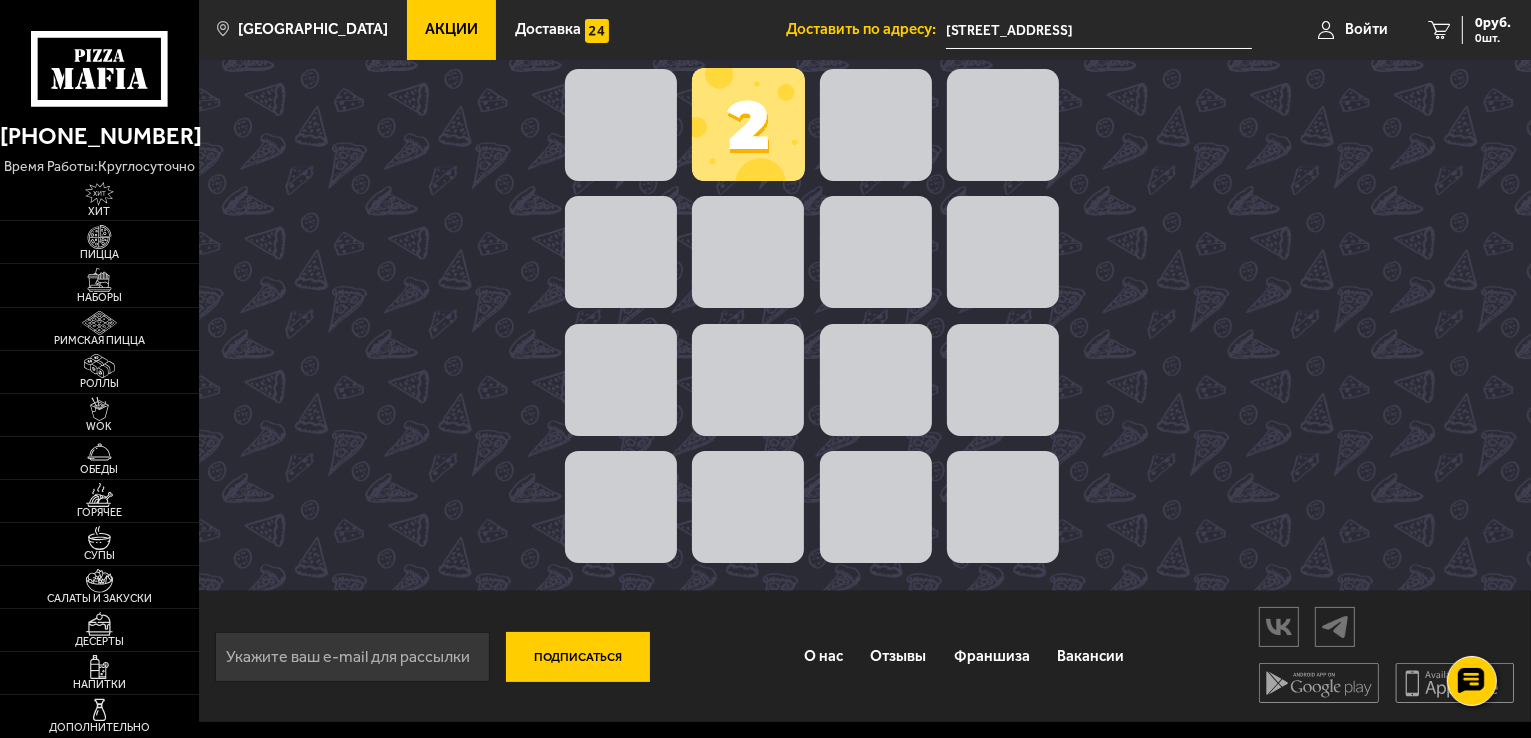 click at bounding box center (1003, 507) 